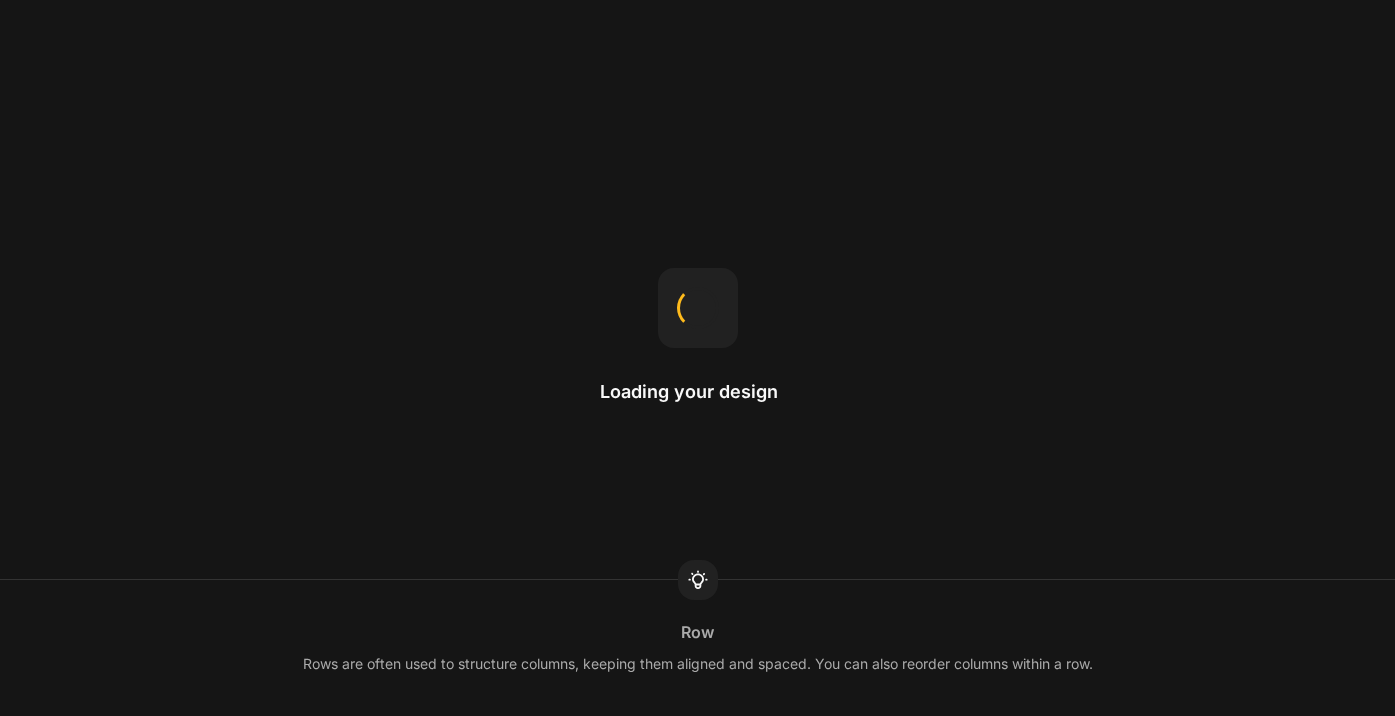 scroll, scrollTop: 0, scrollLeft: 0, axis: both 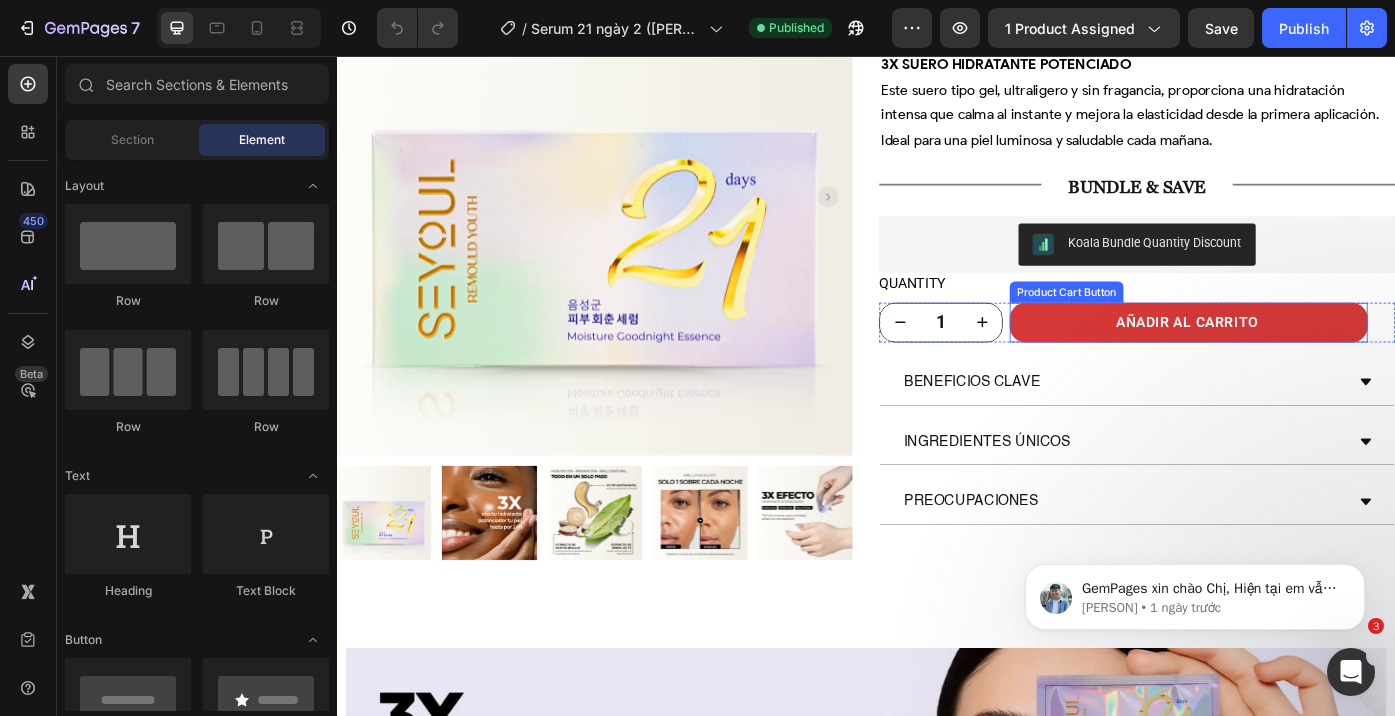 click on "AÑADIR AL CARRITO" at bounding box center (1303, 357) 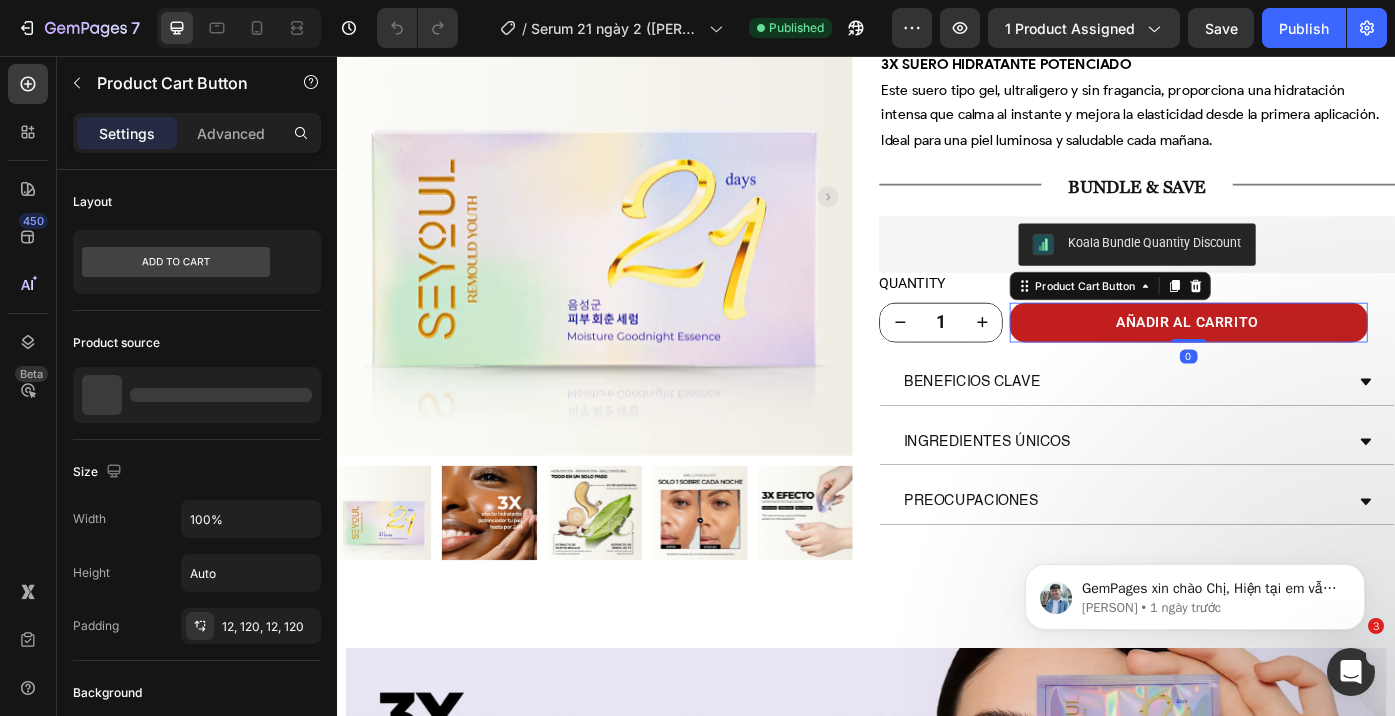 click on "1
Product Quantity AÑADIR AL CARRITO Product Cart Button   0 Row" at bounding box center (1244, 357) 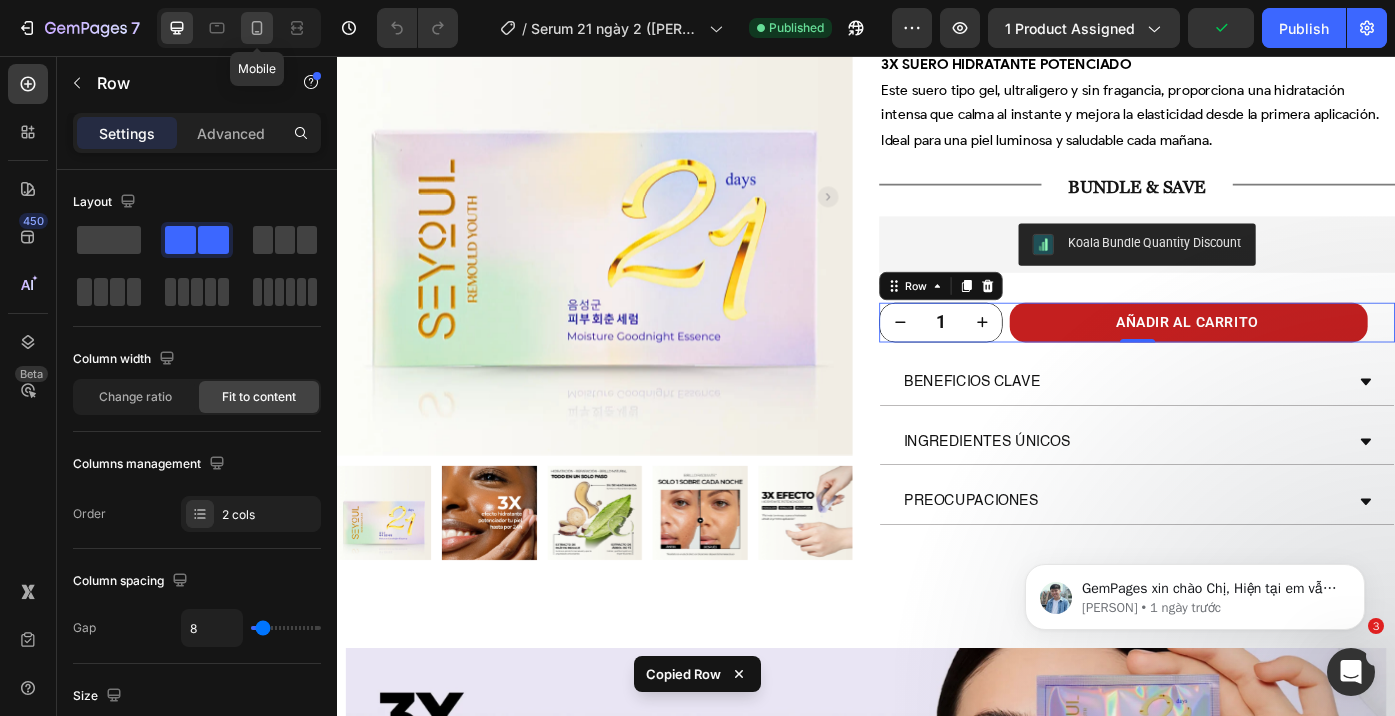 click 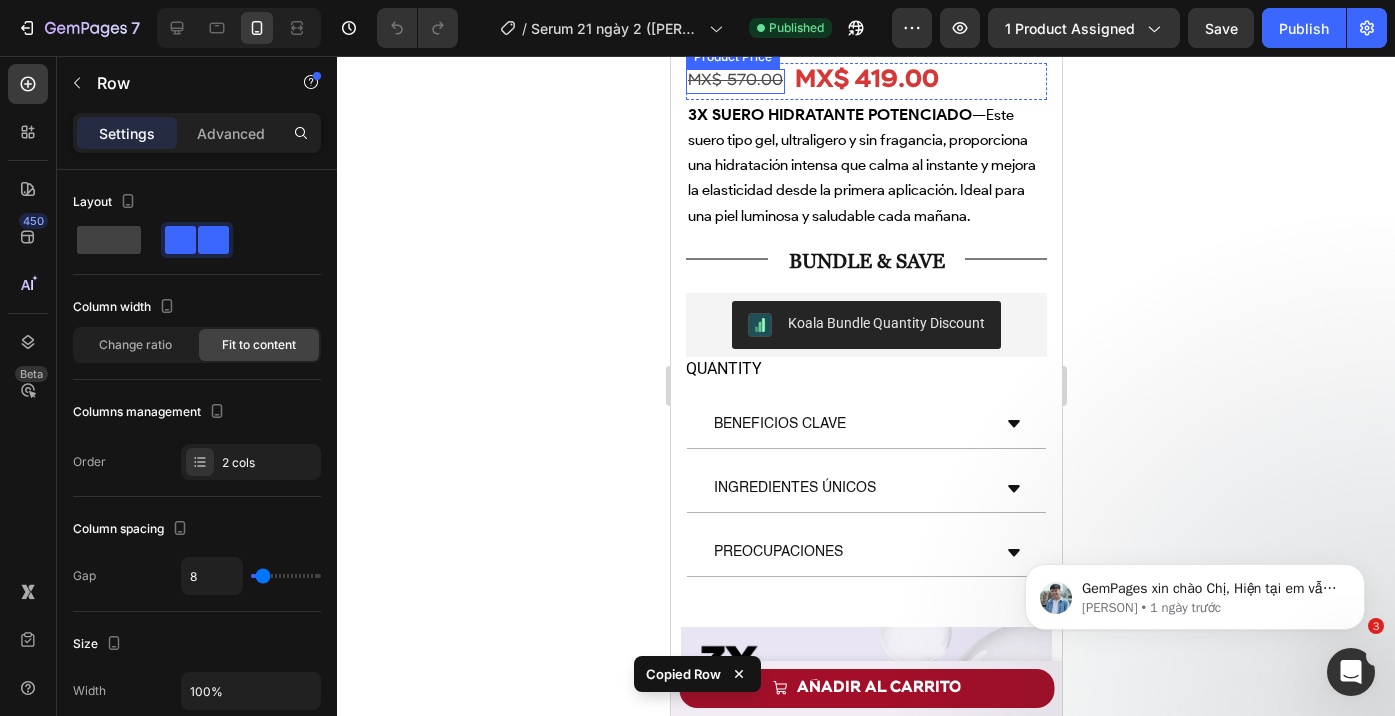 scroll, scrollTop: 0, scrollLeft: 0, axis: both 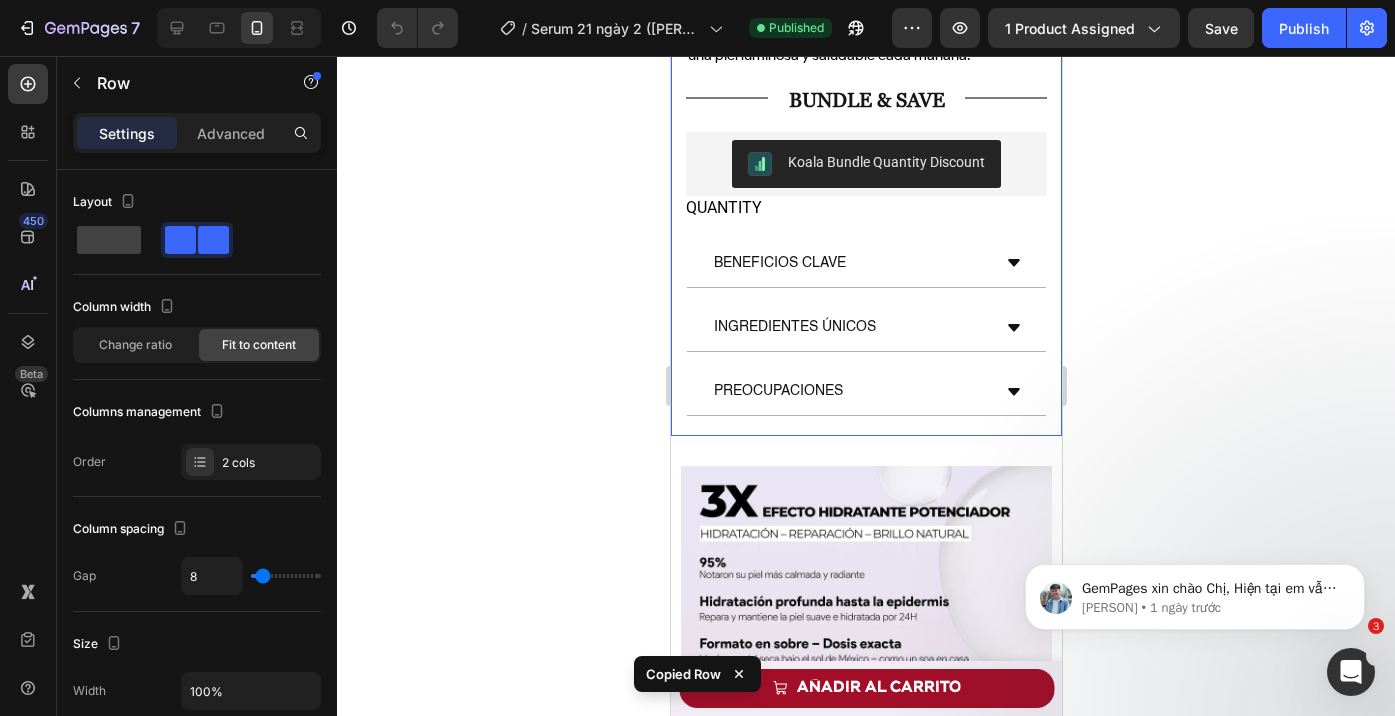 click on "Product Images Row Seyoul™ Suero 21 Días - A01 Product Title Trustoo - Star Rating Widget Trustoo Hidratante Text Block Calmante Text Block Rellenador Text Block
Row MX$ 570.00 Product Price Product Price MX$ 419.00 Product Price Product Price Row 3X SUERO HIDRATANTE POTENCIADO Este suero tipo gel, ultraligero y sin fragancia, proporciona una hidratación intensa que calma al instante y mejora la elasticidad desde la primera aplicación. Ideal para una piel luminosa y saludable cada mañana. Text Block 3X SUERO HIDRATANTE POTENCIADO —  Este suero tipo gel, ultraligero y sin fragancia, proporciona una hidratación intensa que calma al instante y mejora la elasticidad desde la primera aplicación. Ideal para una piel luminosa y saludable cada mañana. Text Block                Title Line BUNDLE & SAVE Text Block                Title Line Row Koala Bundle Quantity Discount Koala Bundle Quantity Discount QUANTITY
Custom Code
1
Product Quantity Row" at bounding box center (865, -172) 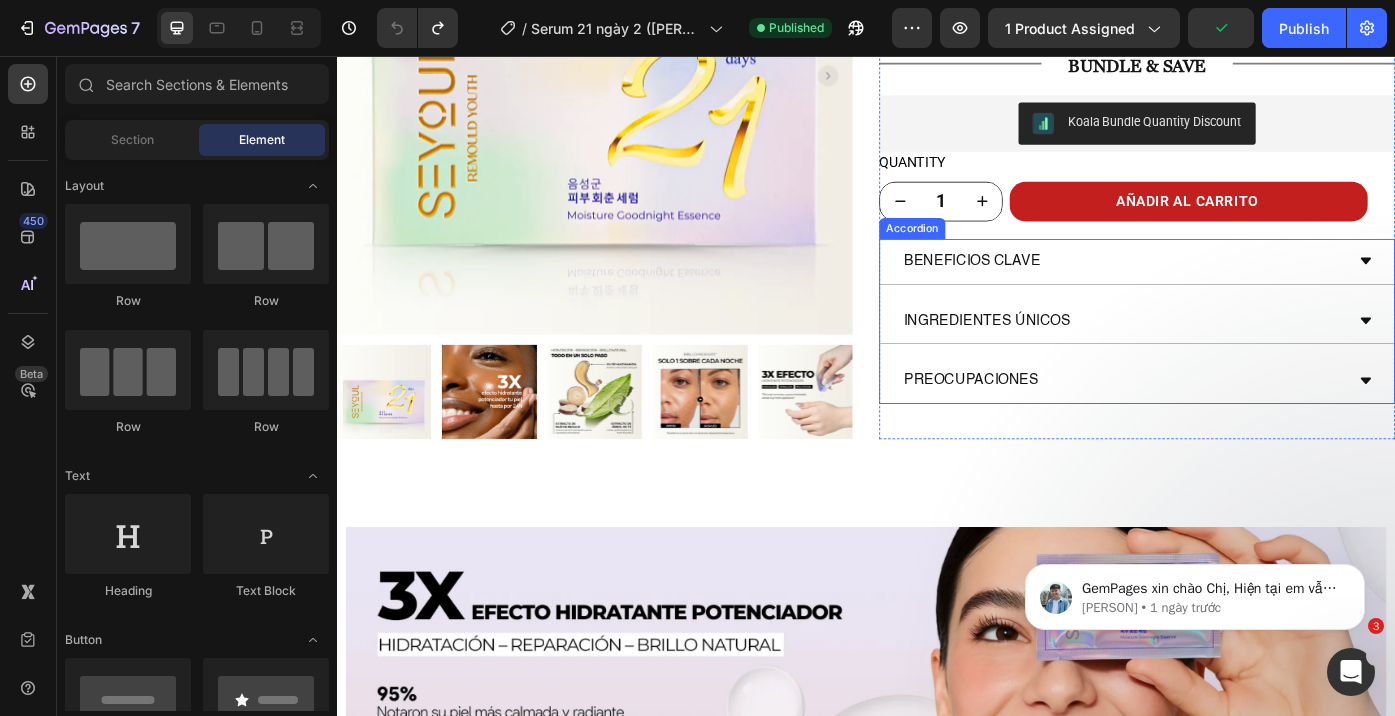 scroll, scrollTop: 703, scrollLeft: 0, axis: vertical 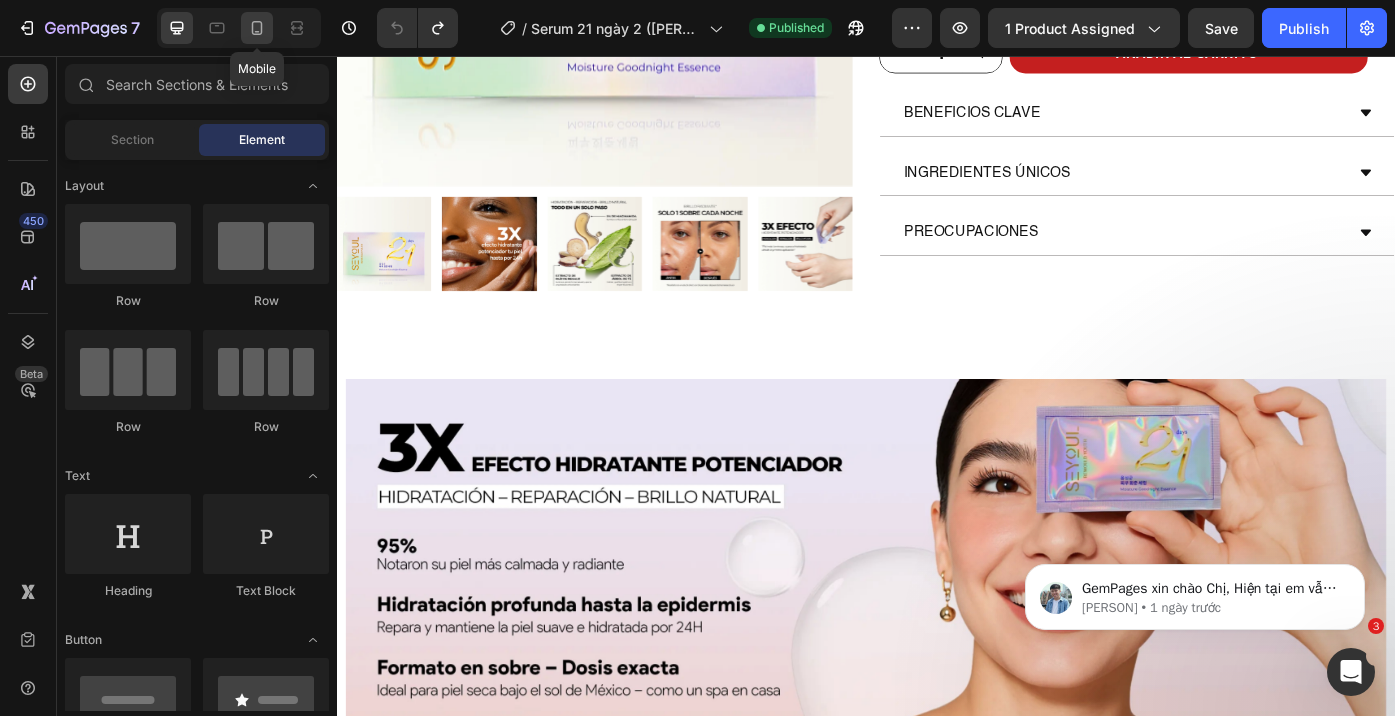 click 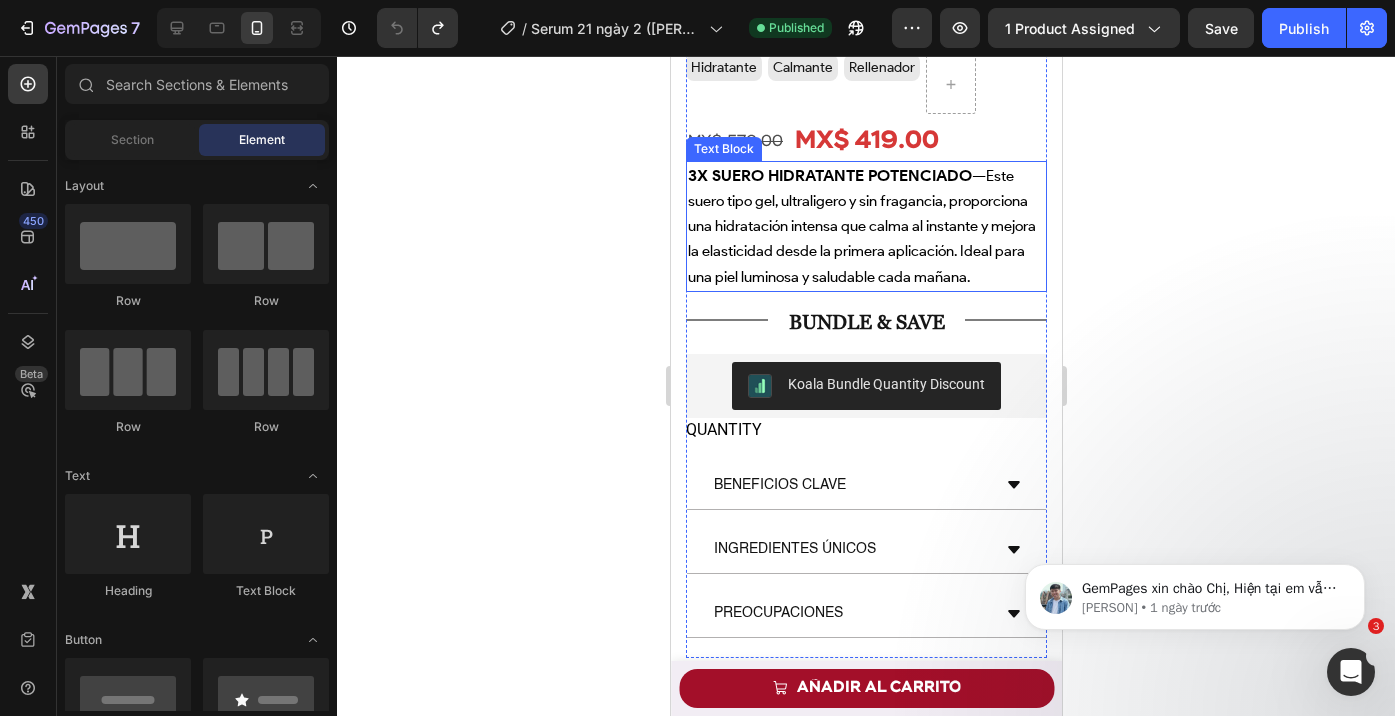 scroll, scrollTop: 901, scrollLeft: 0, axis: vertical 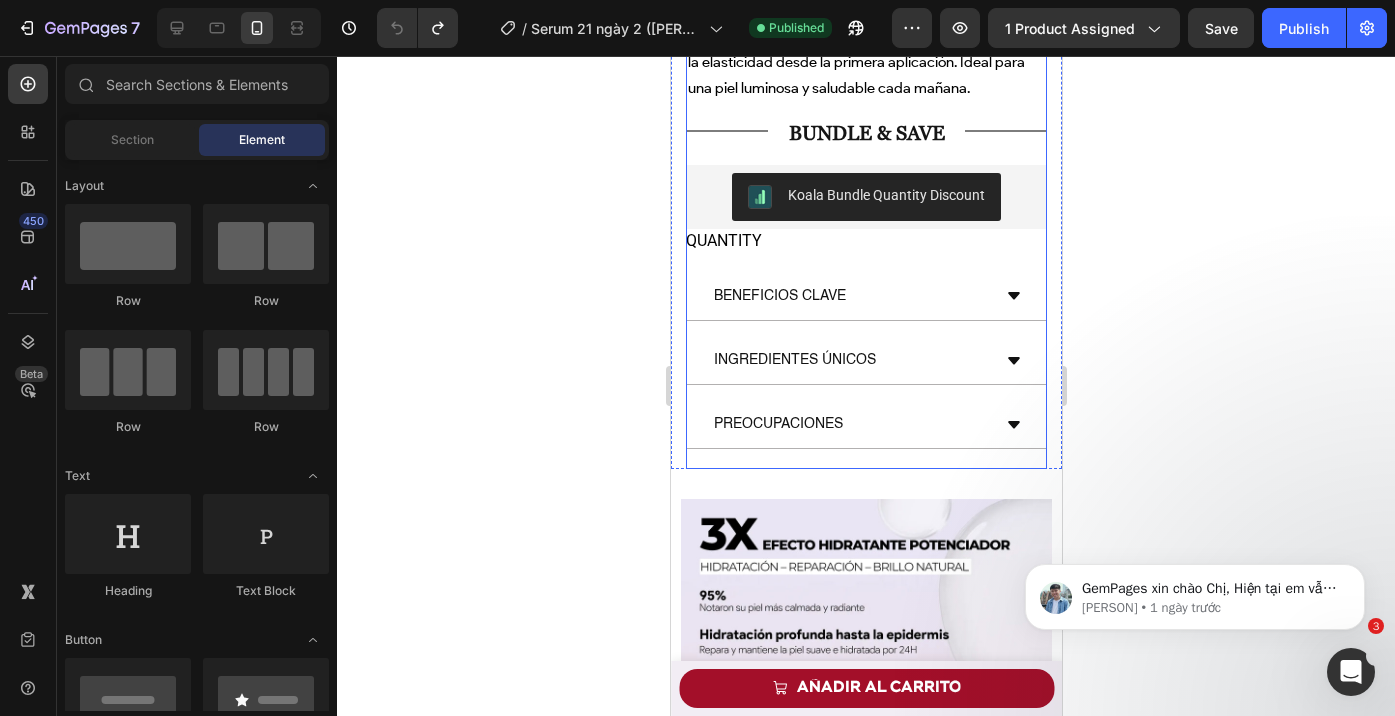 click on "Seyoul™ Suero 21 Días - A01 Product Title Trustoo - Star Rating Widget Trustoo Hidratante Text Block Calmante Text Block Rellenador Text Block
Row MX$ 570.00 Product Price Product Price MX$ 419.00 Product Price Product Price Row 3X SUERO HIDRATANTE POTENCIADO Este suero tipo gel, ultraligero y sin fragancia, proporciona una hidratación intensa que calma al instante y mejora la elasticidad desde la primera aplicación. Ideal para una piel luminosa y saludable cada mañana. Text Block 3X SUERO HIDRATANTE POTENCIADO —  Este suero tipo gel, ultraligero y sin fragancia, proporciona una hidratación intensa que calma al instante y mejora la elasticidad desde la primera aplicación. Ideal para una piel luminosa y saludable cada mañana. Text Block                Title Line BUNDLE & SAVE Text Block                Title Line Row Koala Bundle Quantity Discount Koala Bundle Quantity Discount QUANTITY
Custom Code
1
Product Quantity AÑADIR AL CARRITO Row Row" at bounding box center [865, 81] 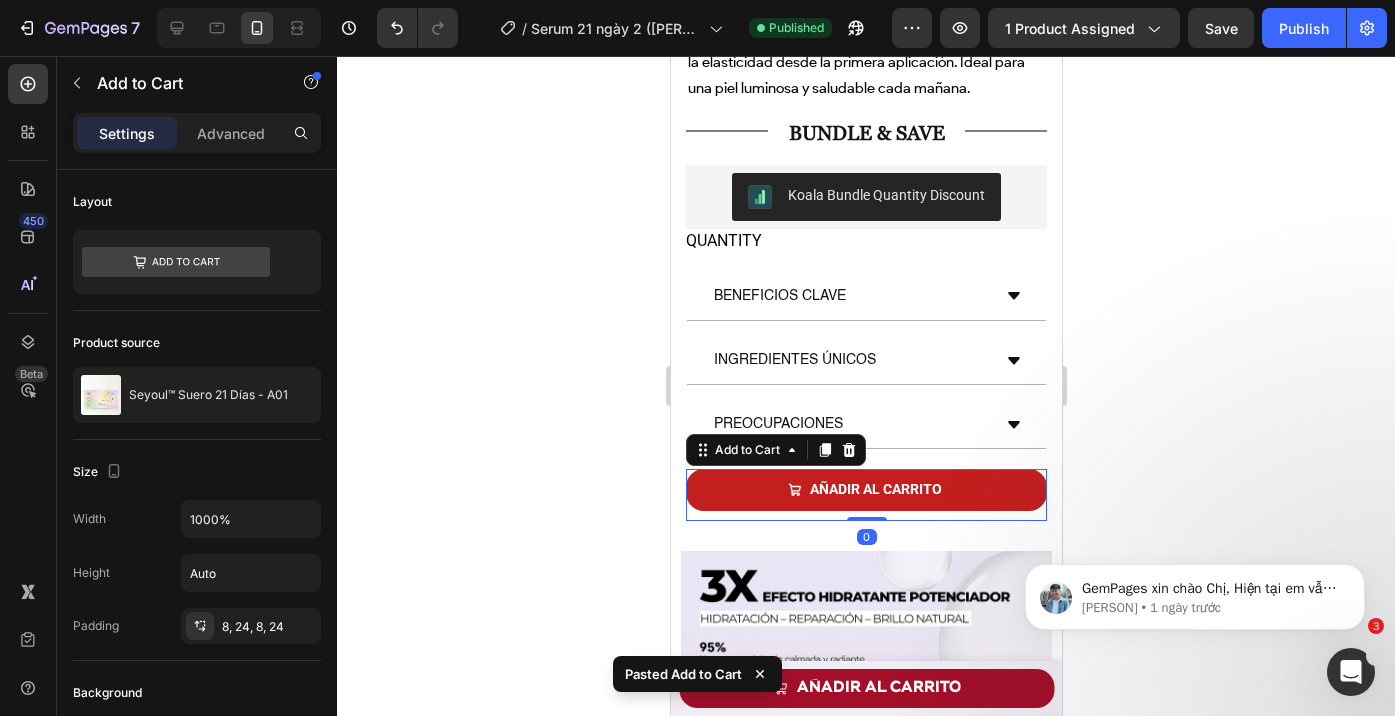 click 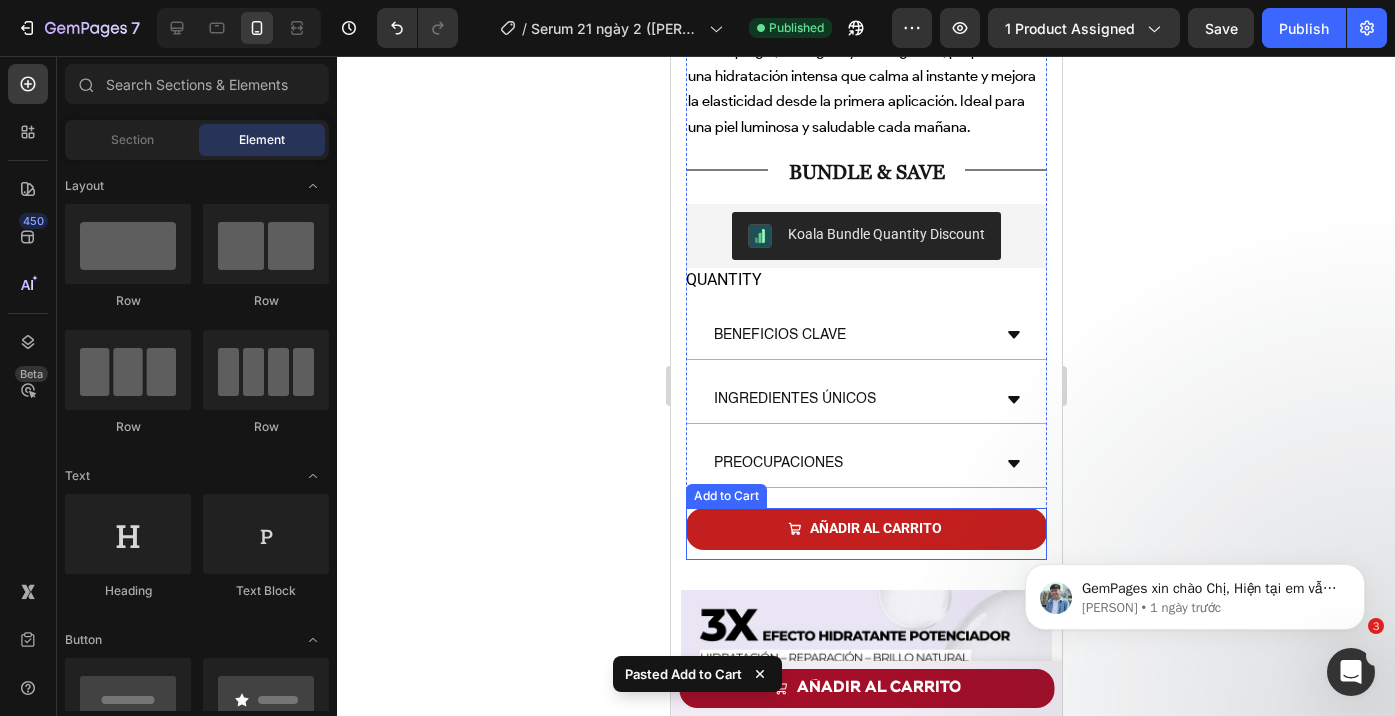 scroll, scrollTop: 860, scrollLeft: 0, axis: vertical 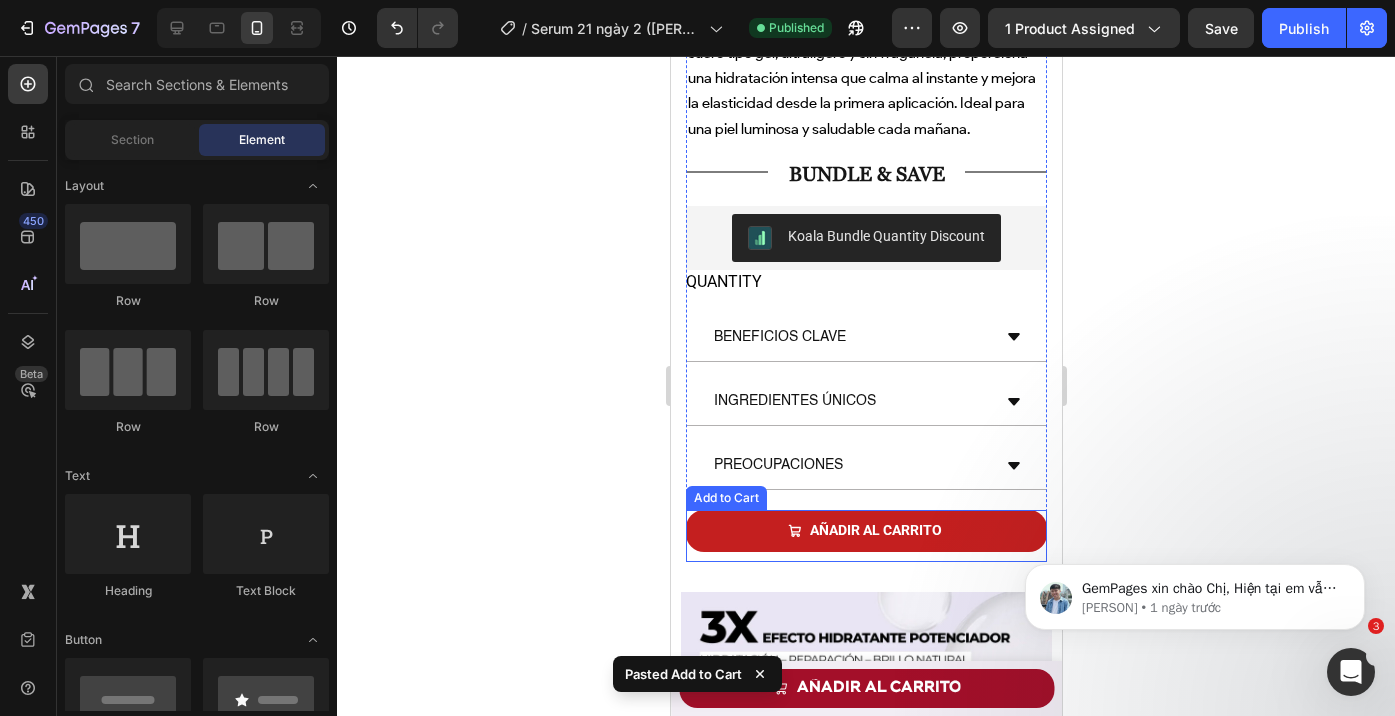 click on "AÑADIR AL CARRITO" at bounding box center [865, 530] 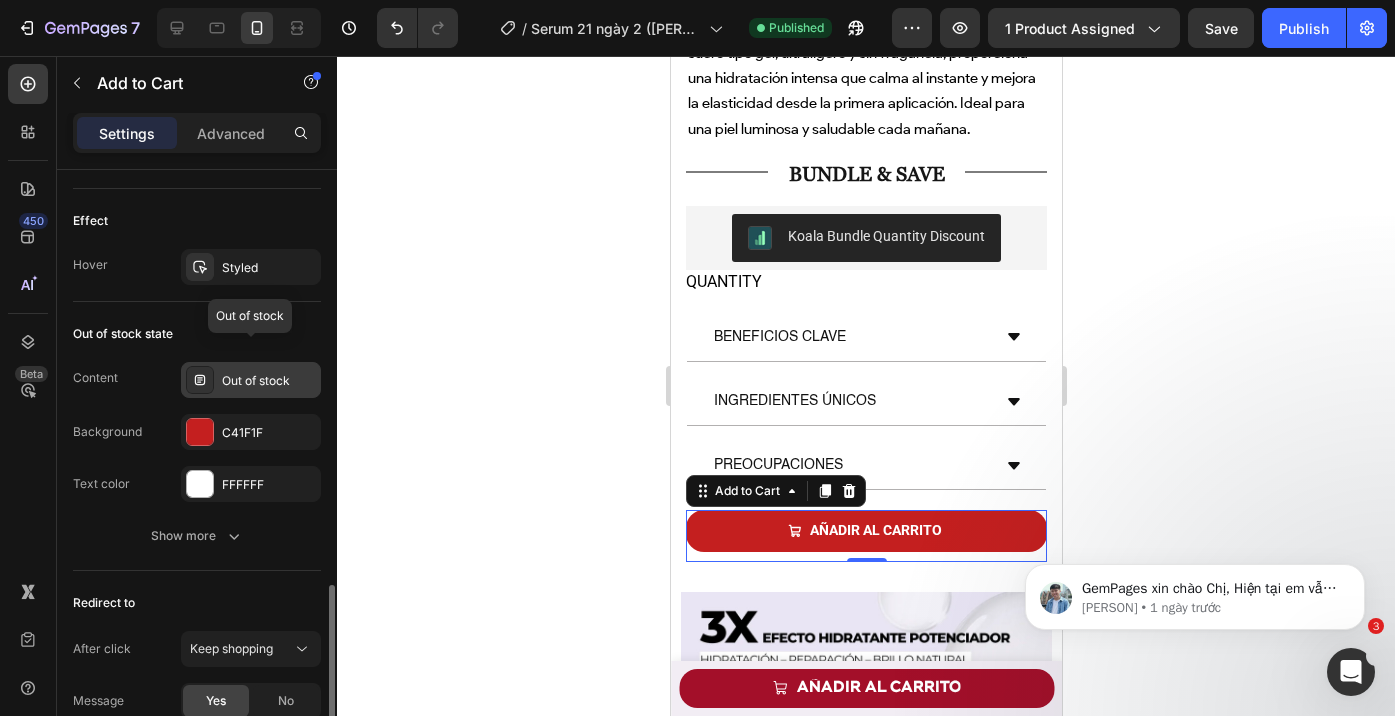 scroll, scrollTop: 1854, scrollLeft: 0, axis: vertical 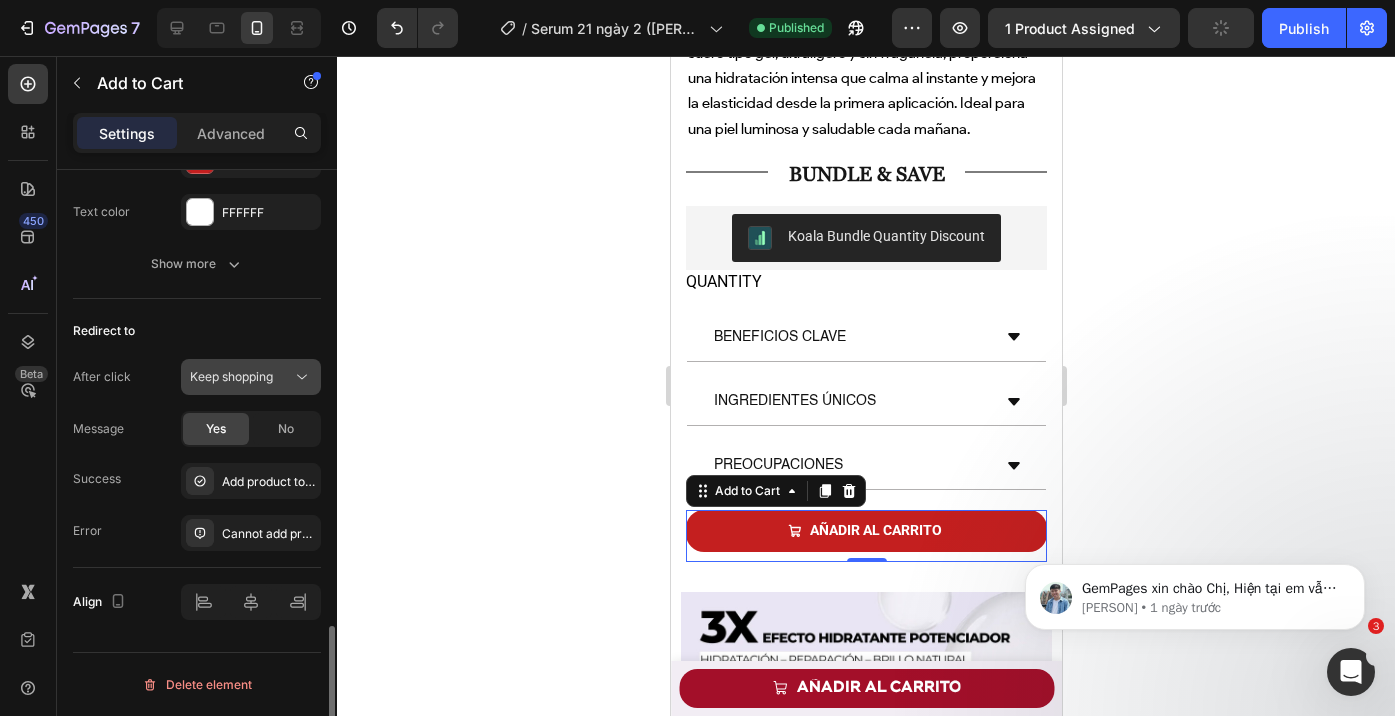 click on "Keep shopping" at bounding box center (231, 376) 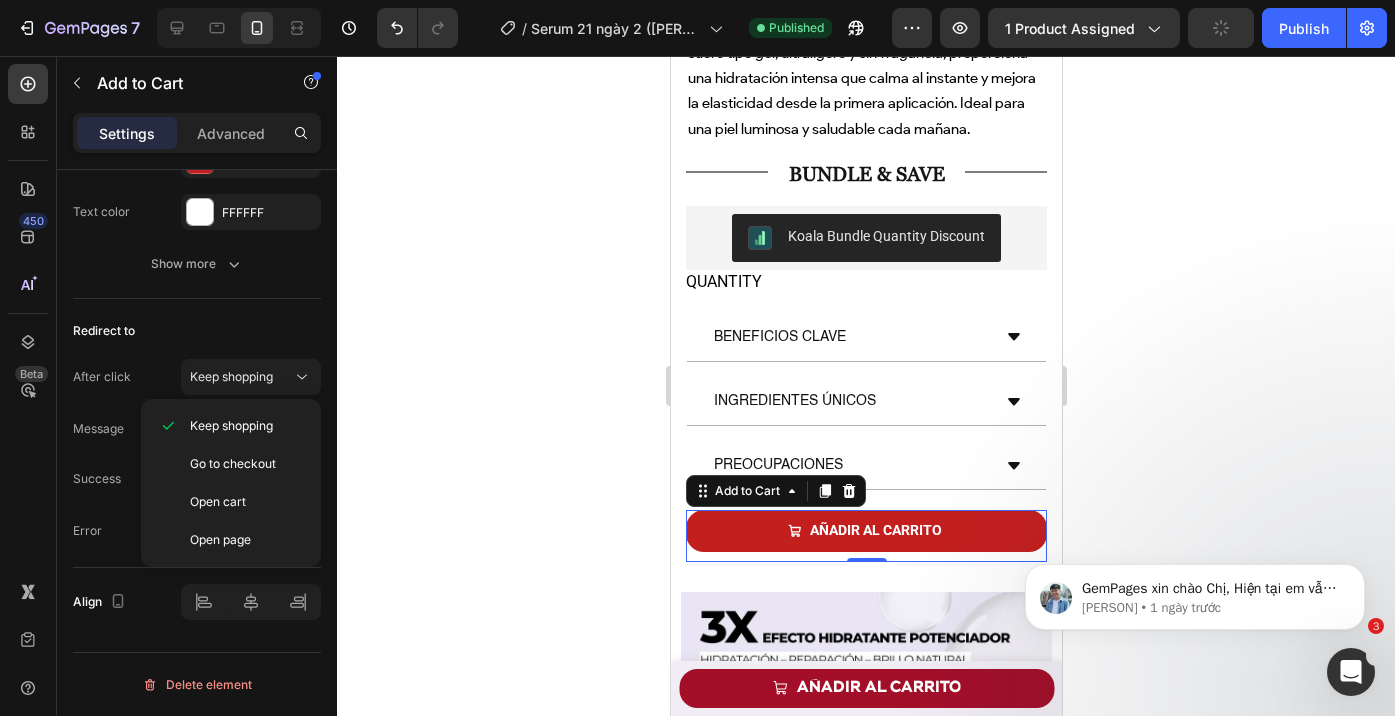 click 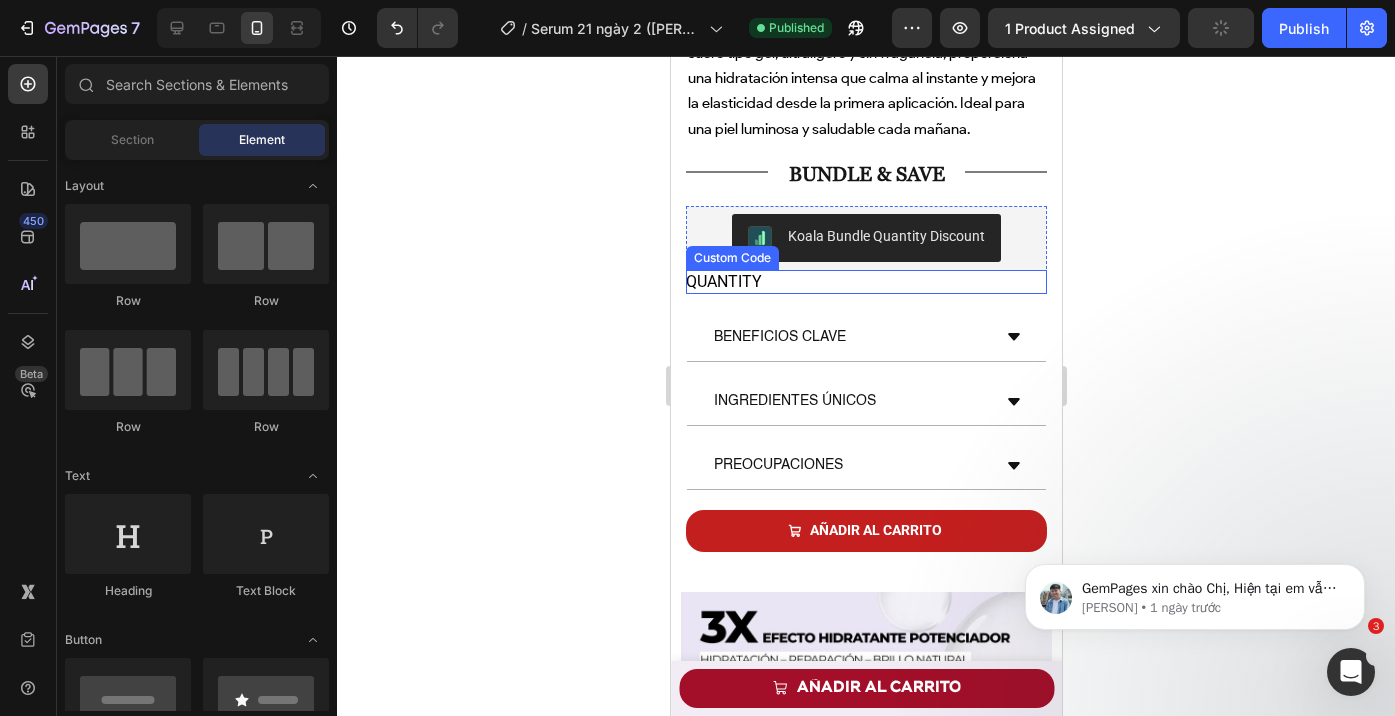 scroll, scrollTop: 1039, scrollLeft: 0, axis: vertical 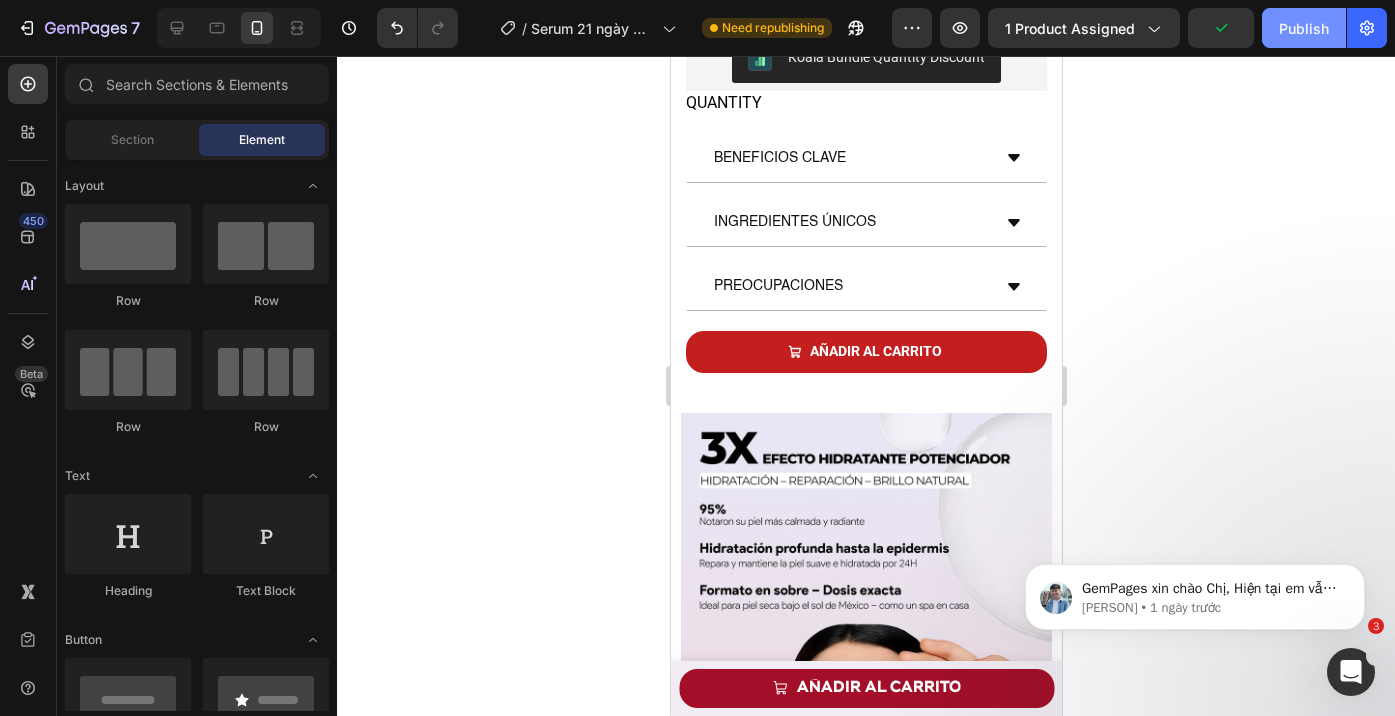 click on "Publish" 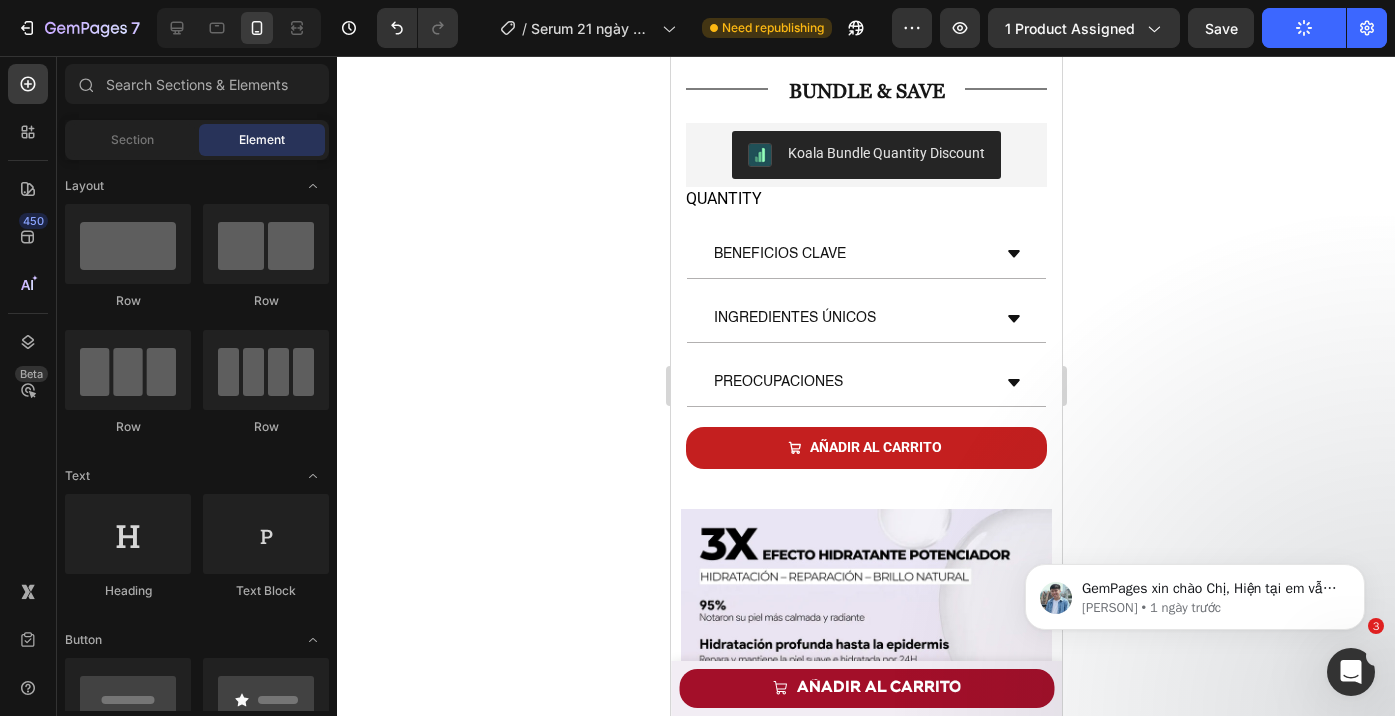 scroll, scrollTop: 941, scrollLeft: 0, axis: vertical 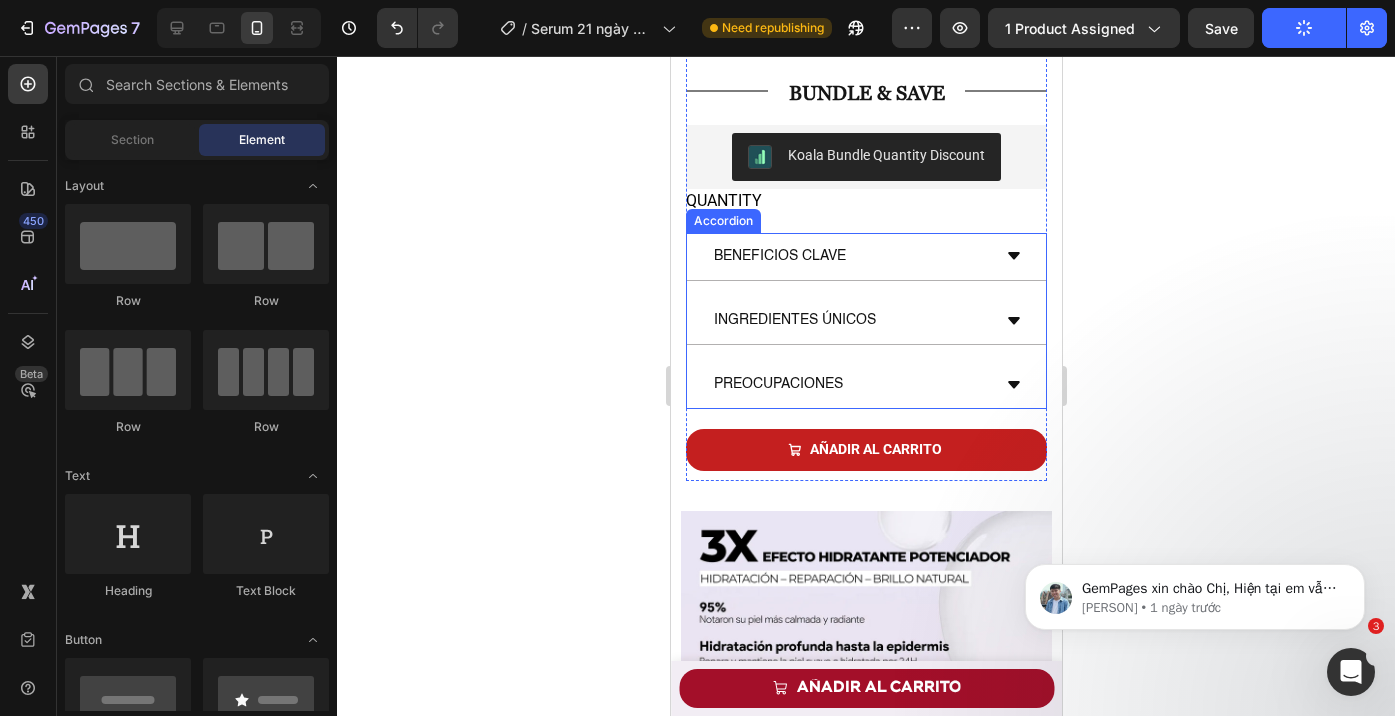 type 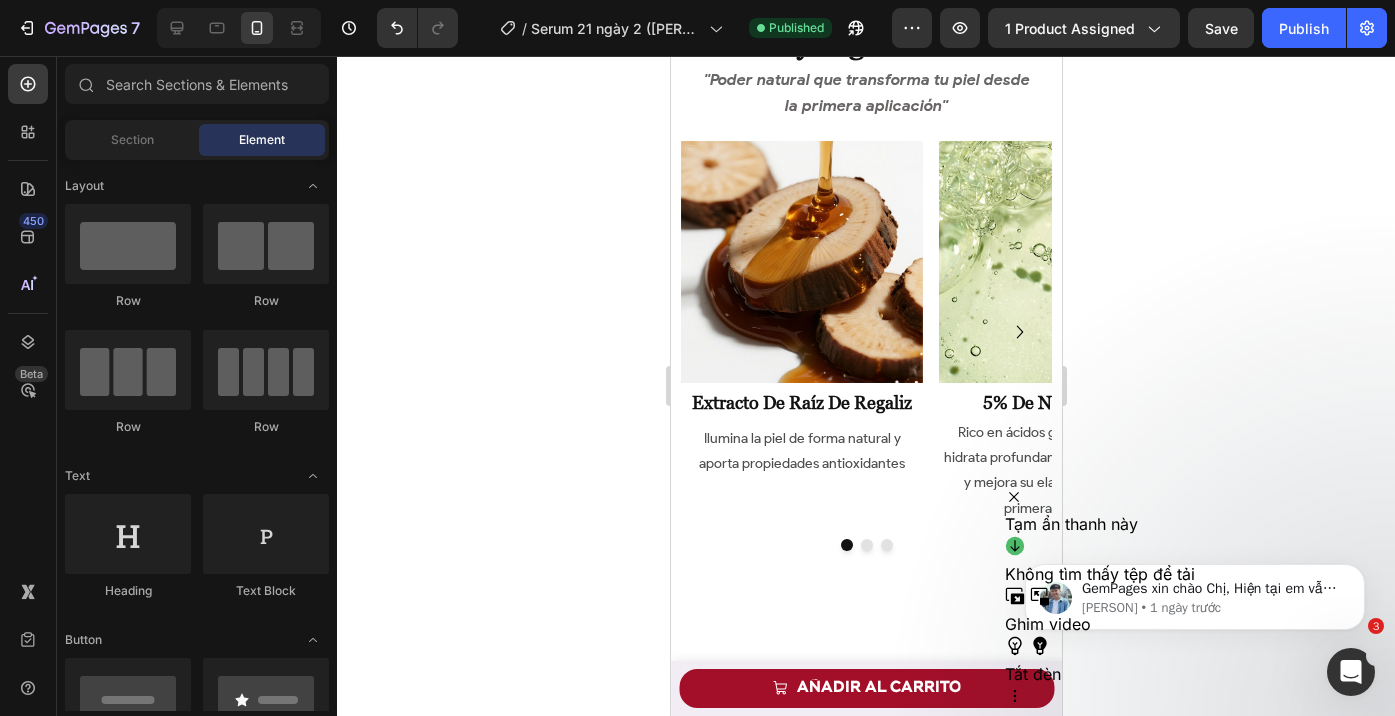 scroll, scrollTop: 4594, scrollLeft: 0, axis: vertical 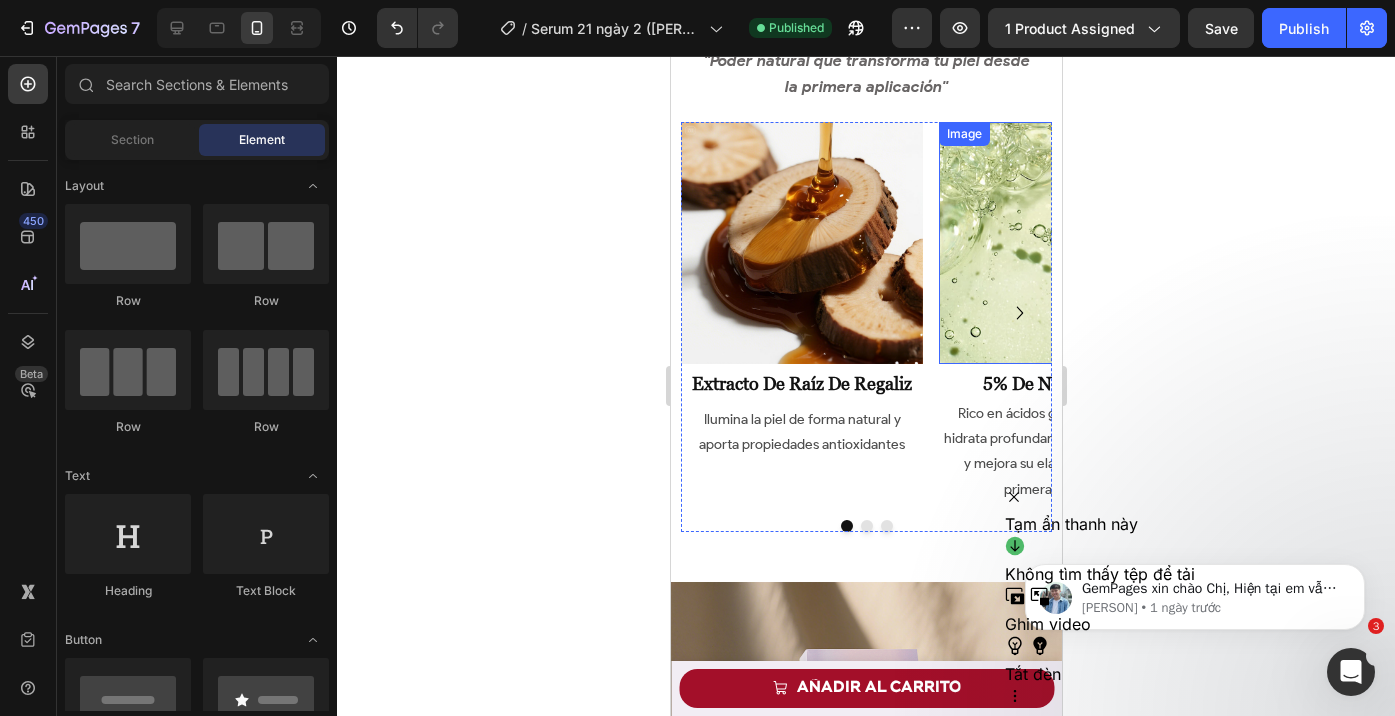 click on "Image extracto de raíz de regaliz Heading Ilumina la piel de forma natural y aporta propiedades antioxidantes Text Block Image 5% de niacidamida Heading Rico en ácidos grasos y vitaminas, hidrata profundamente, suaviza la piel y mejora su elasticidad desde la primera aplicación Text Block Image extracto de hibisco Heading Calma y purifica la piel con imperfecciones Text Block Image péptidos activos  Heading Mejora la producción de colágeno  y elasticidad Text Block" at bounding box center [865, 313] 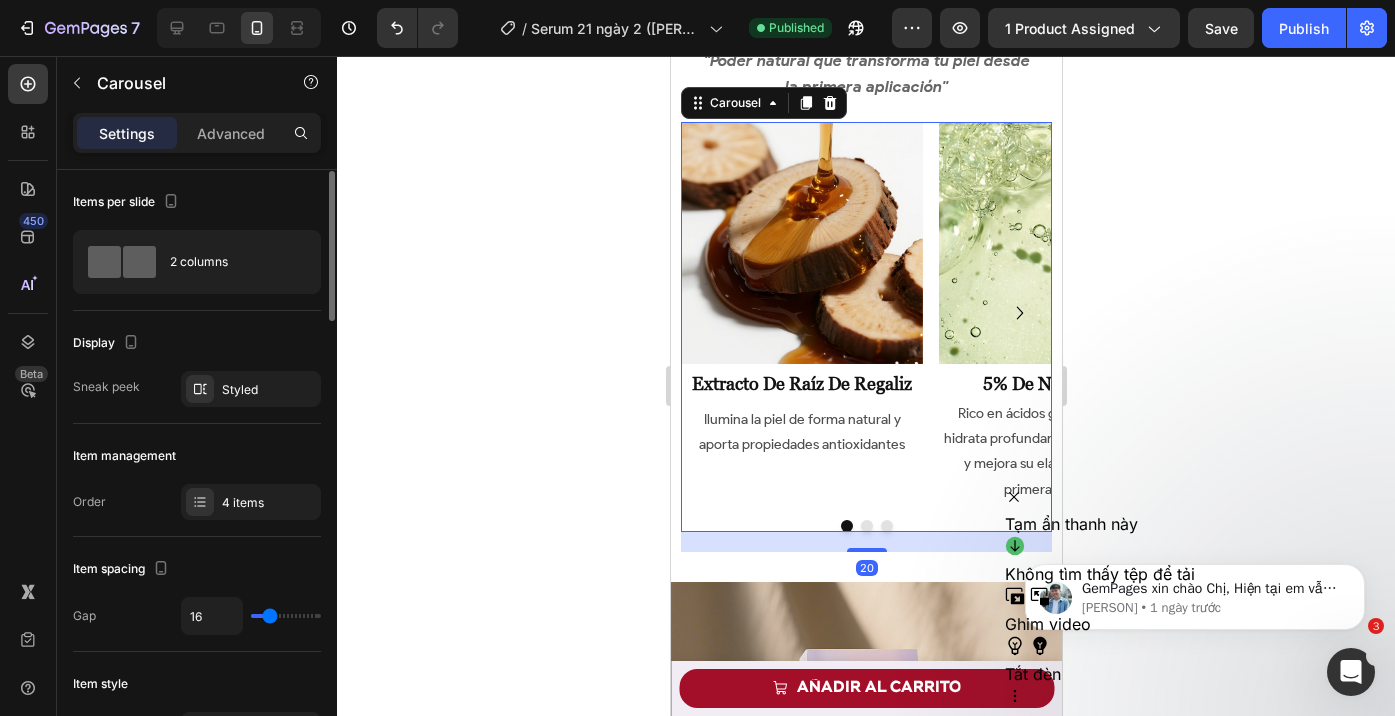 scroll, scrollTop: 25, scrollLeft: 0, axis: vertical 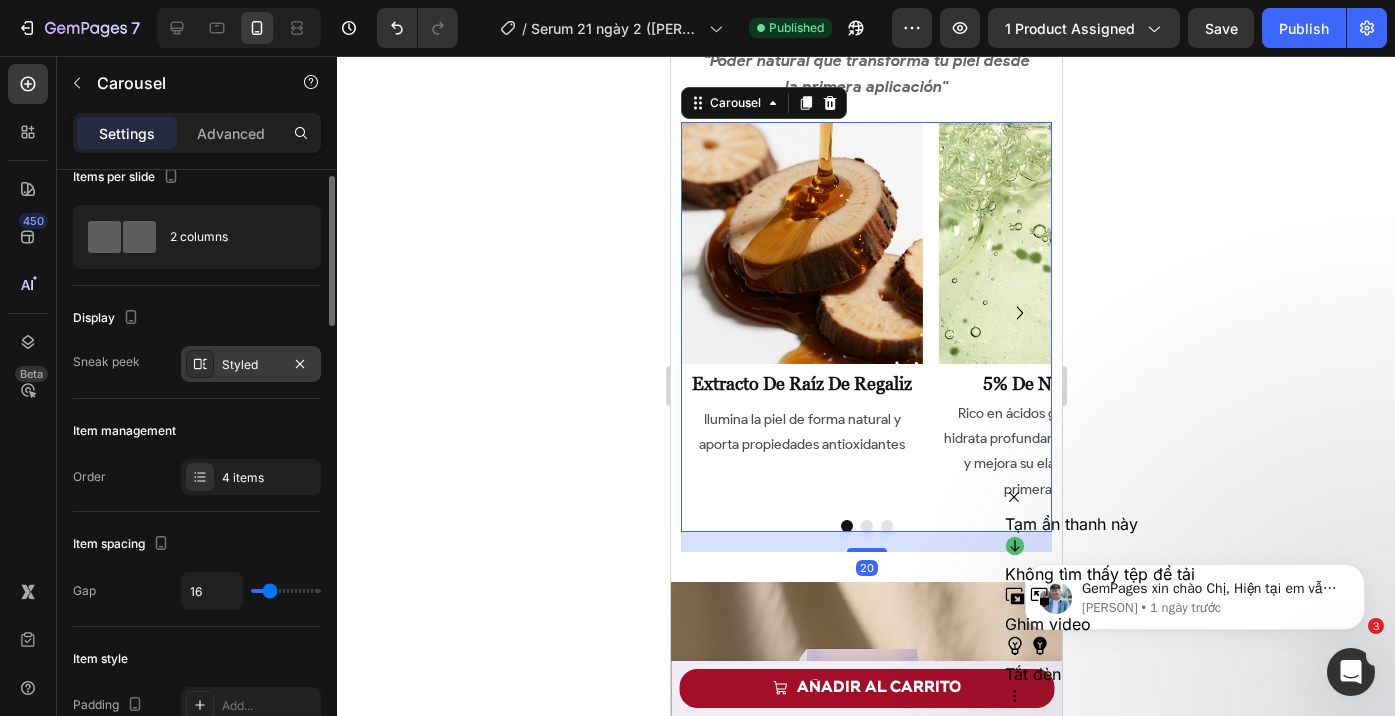click on "Styled" at bounding box center (251, 365) 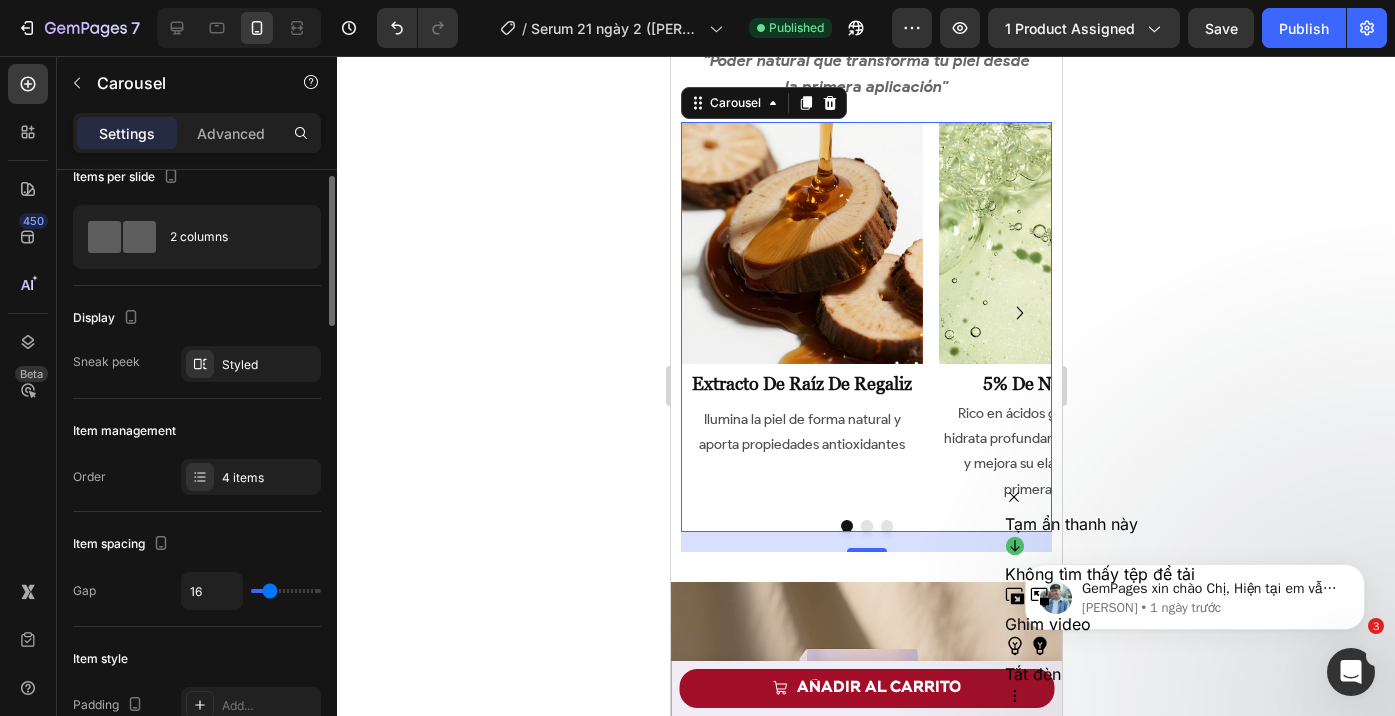click on "Display" at bounding box center [197, 318] 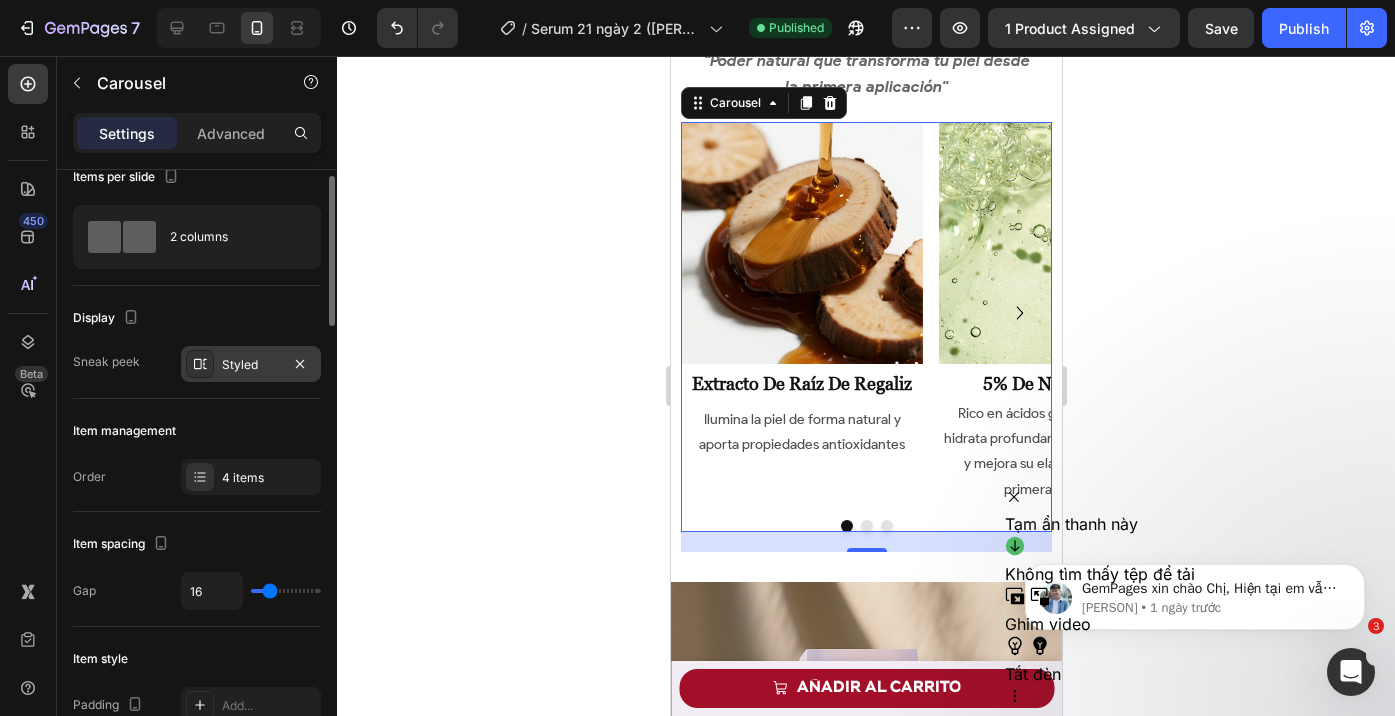 click on "Styled" at bounding box center [251, 365] 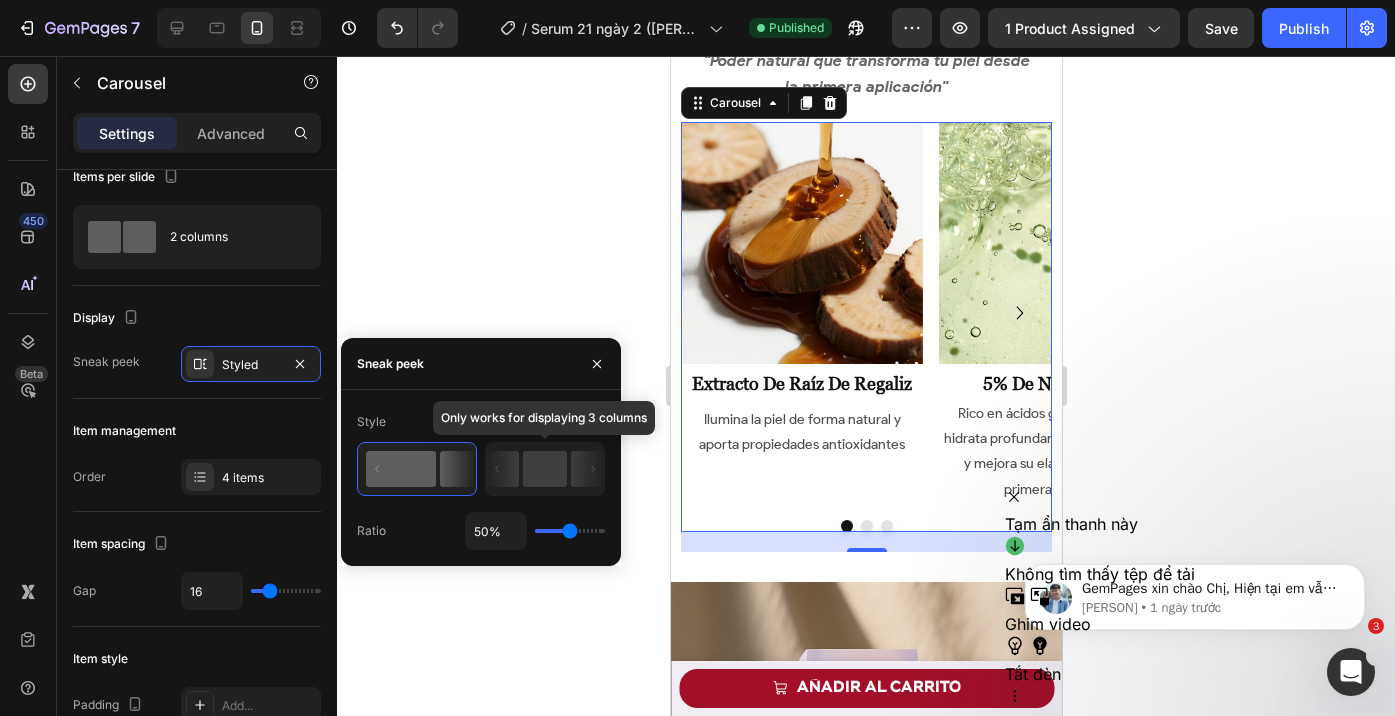 click 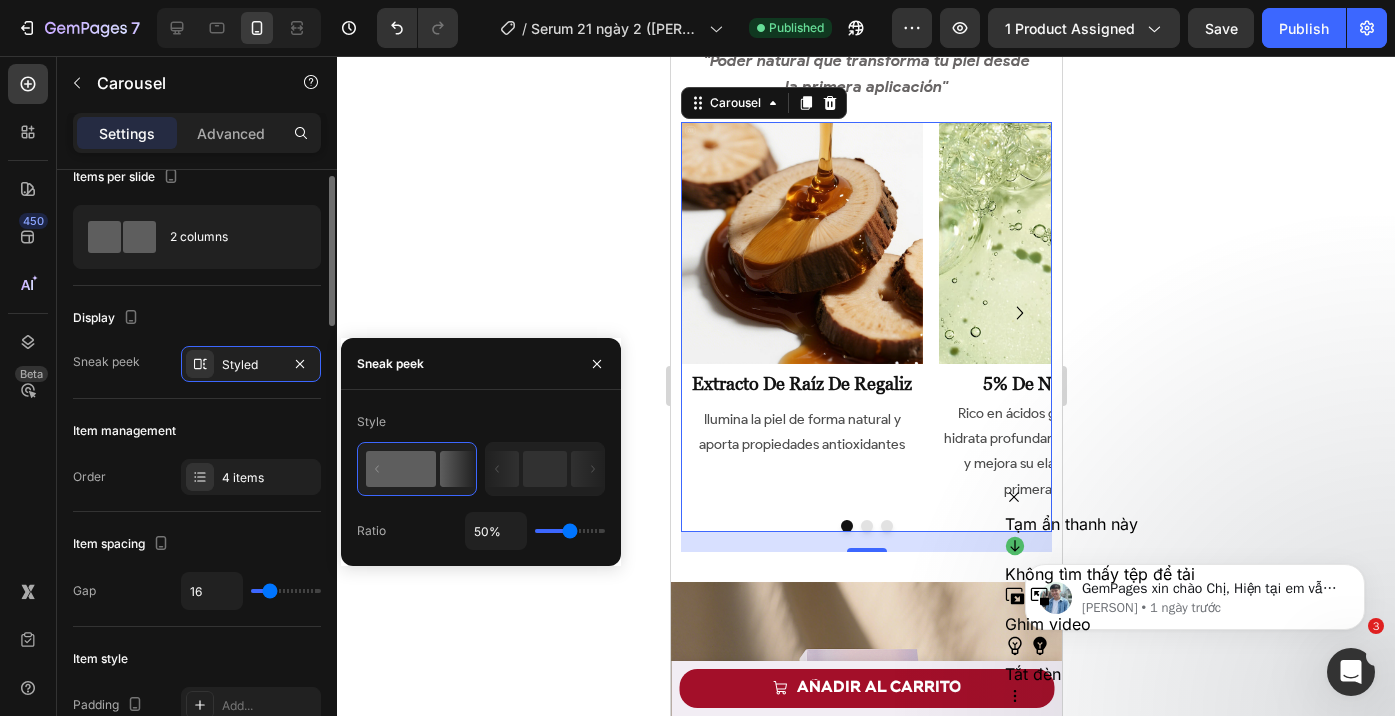 click on "Item management" at bounding box center (197, 431) 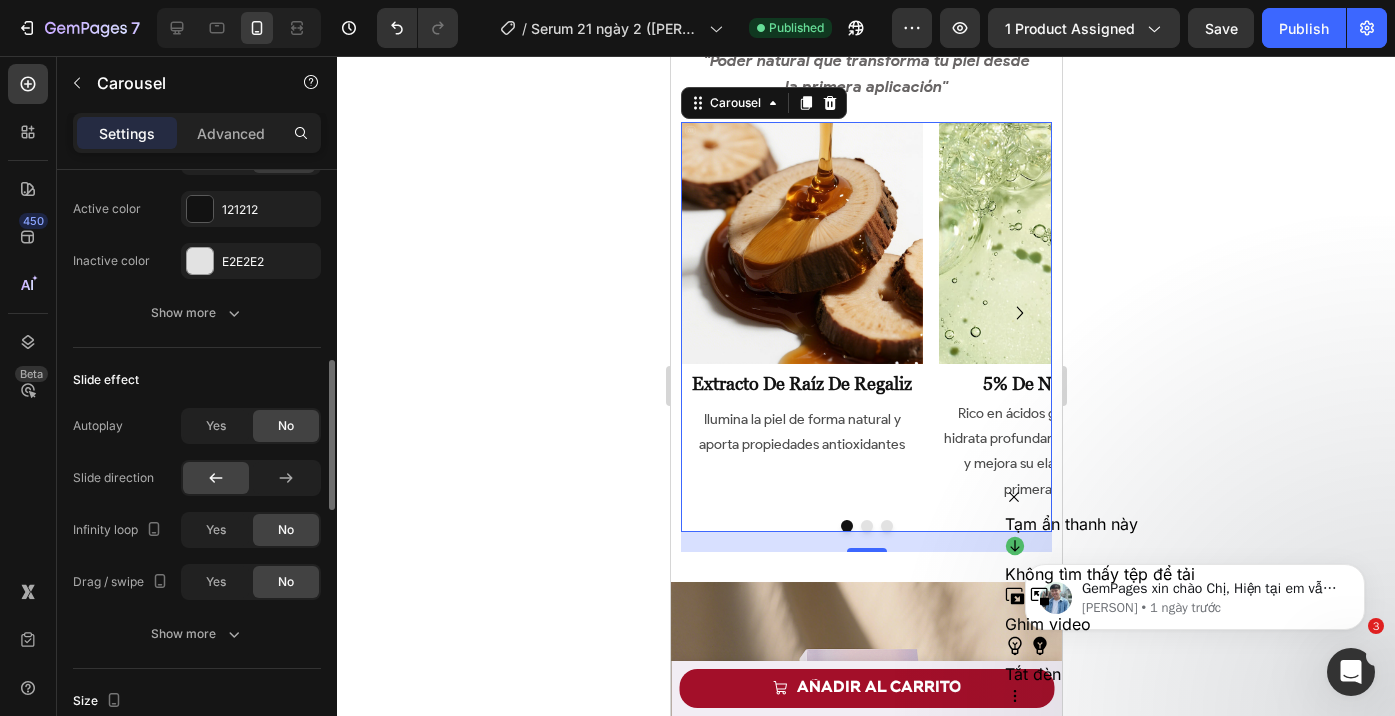 scroll, scrollTop: 1141, scrollLeft: 0, axis: vertical 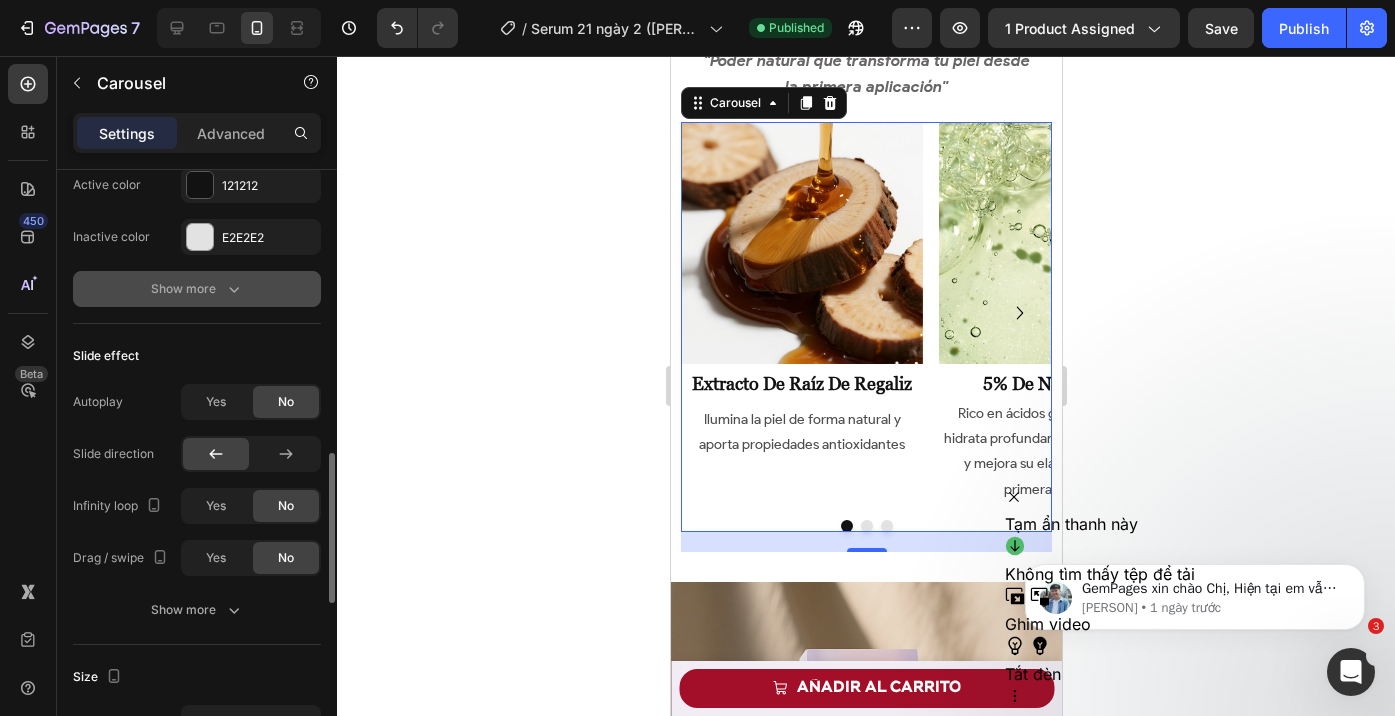 click on "Show more" at bounding box center [197, 289] 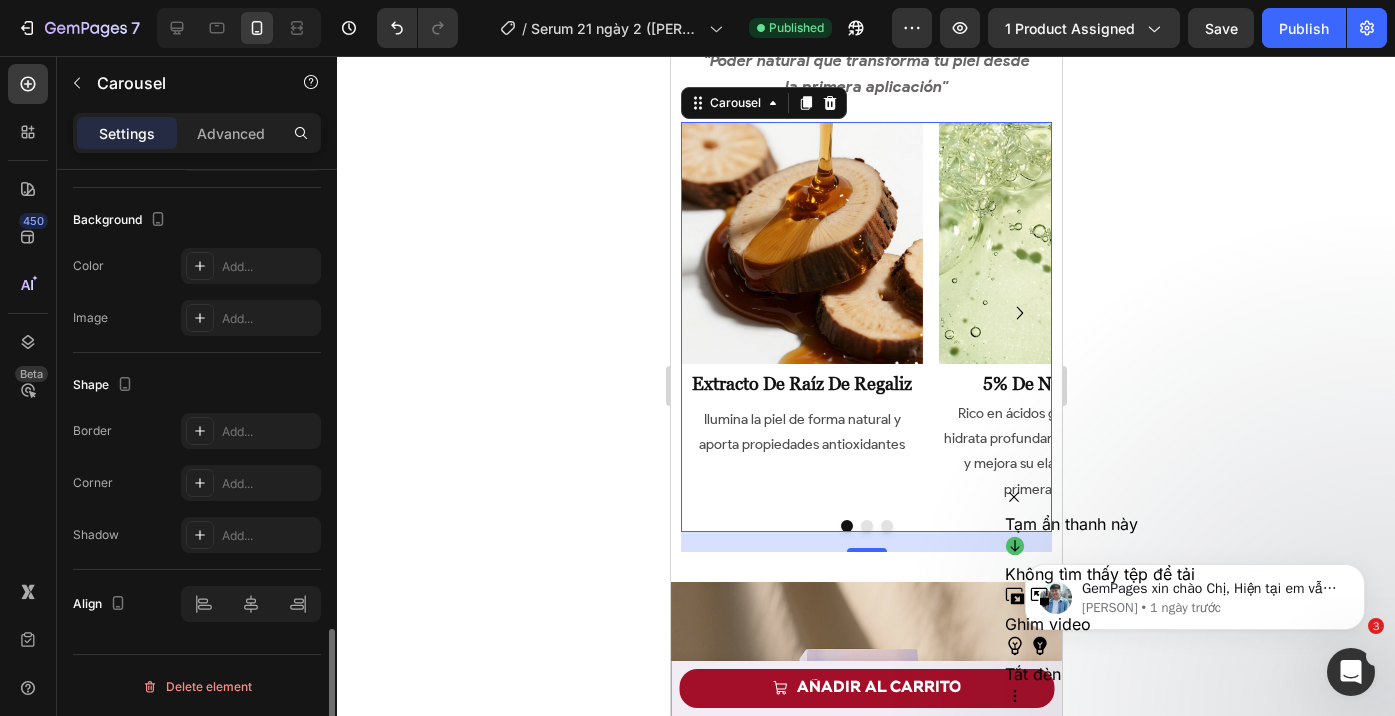 scroll, scrollTop: 1929, scrollLeft: 0, axis: vertical 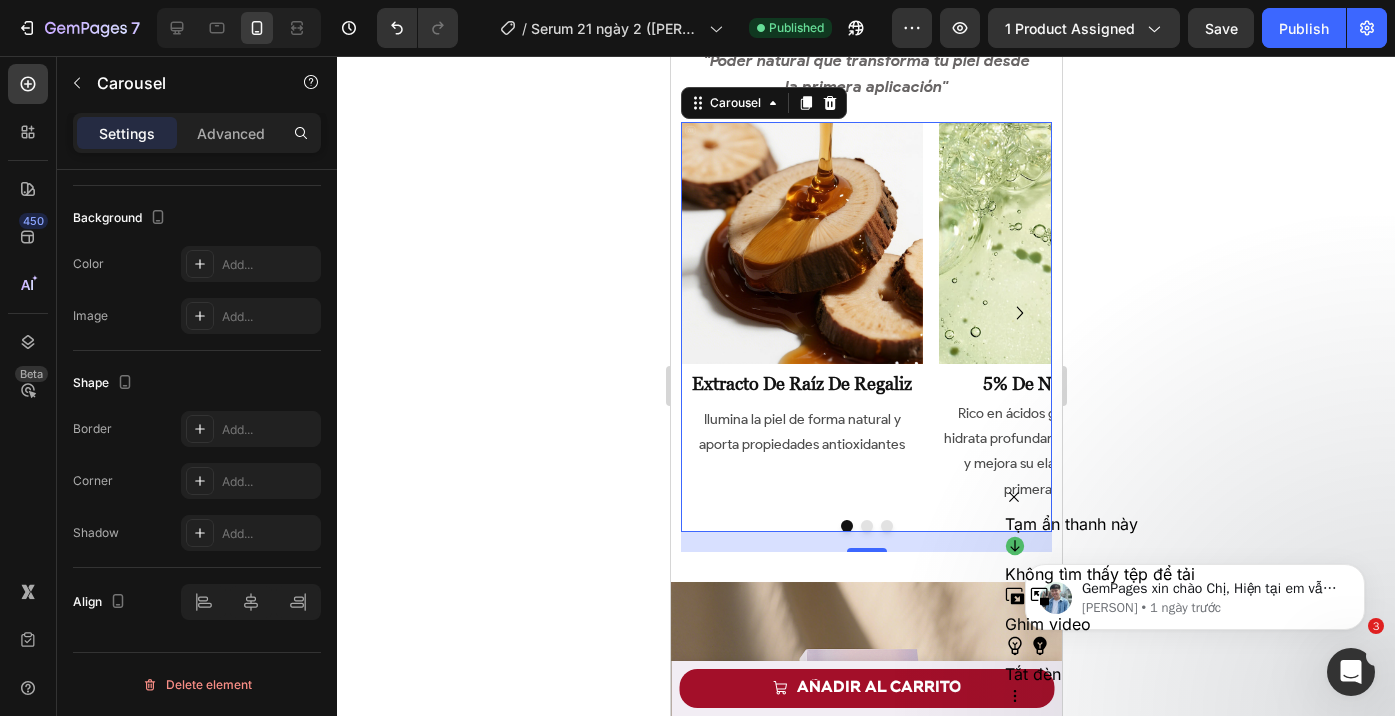 click on "Settings Advanced" at bounding box center [197, 133] 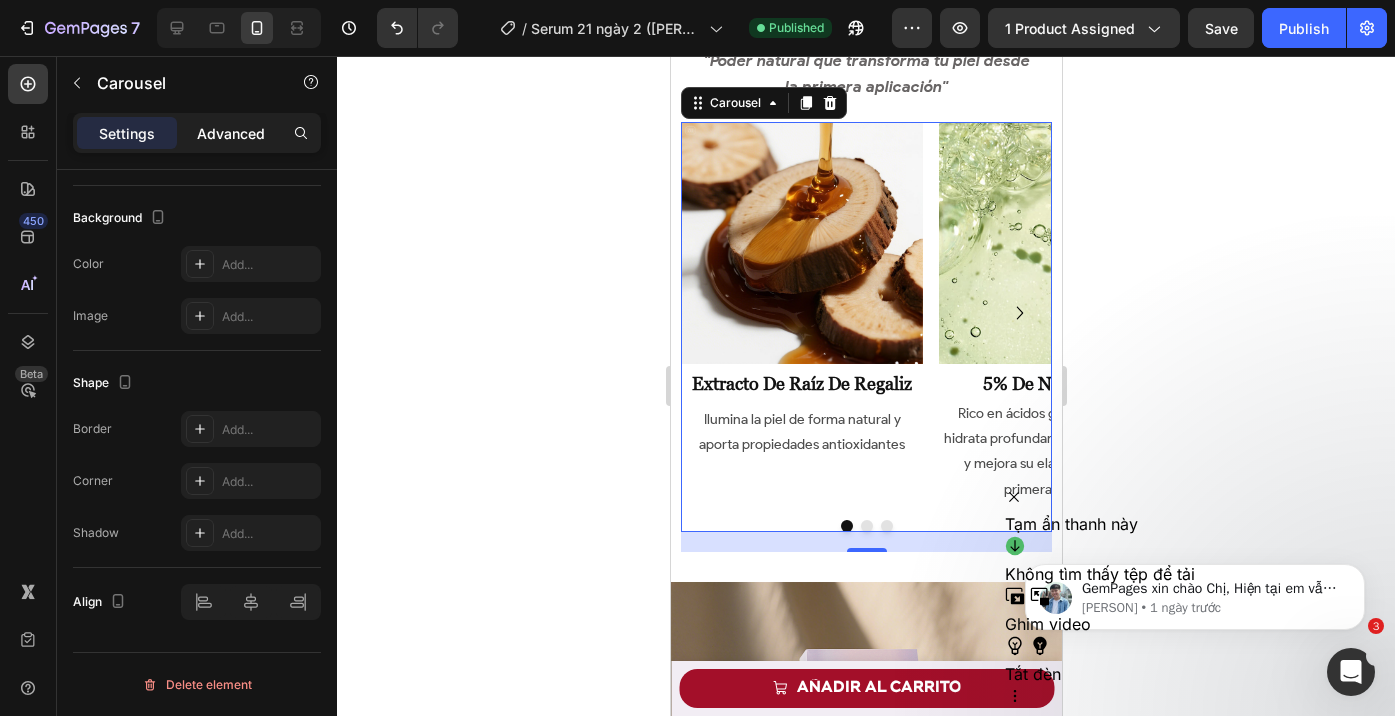 click on "Advanced" at bounding box center (231, 133) 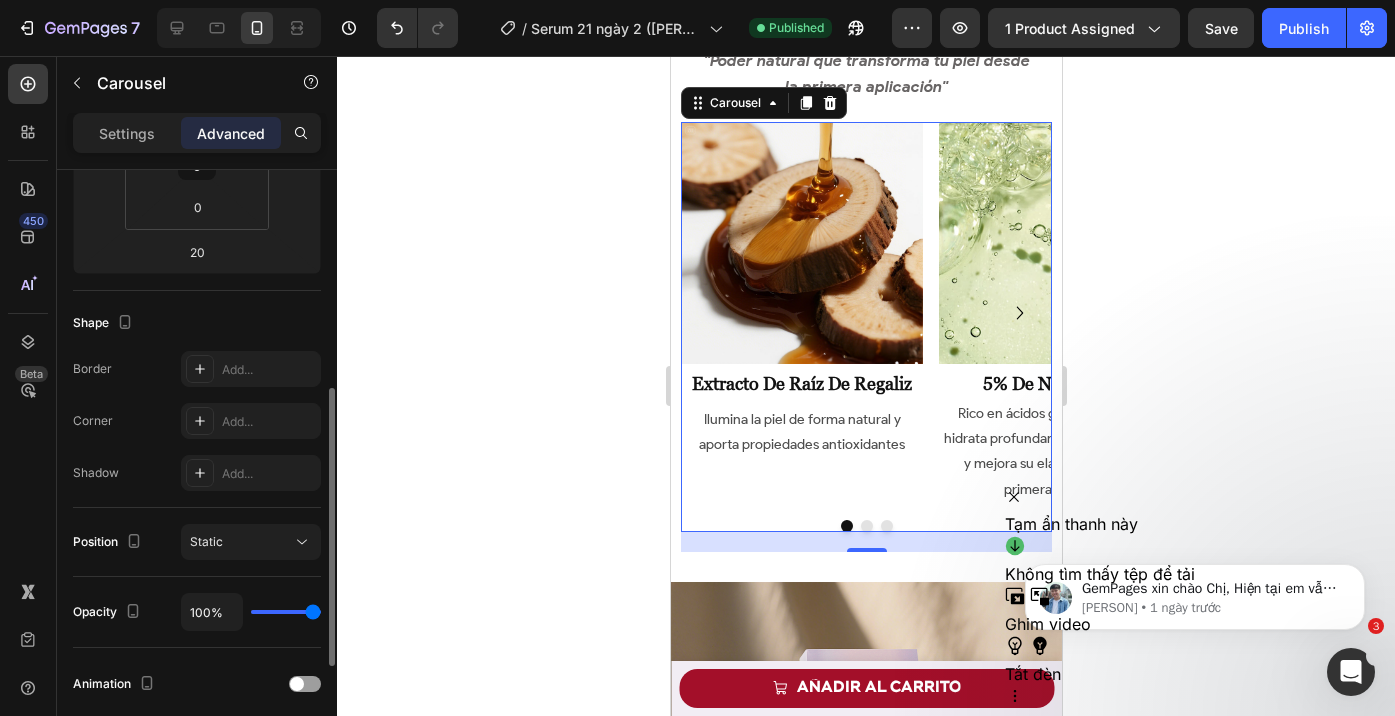 scroll, scrollTop: 387, scrollLeft: 0, axis: vertical 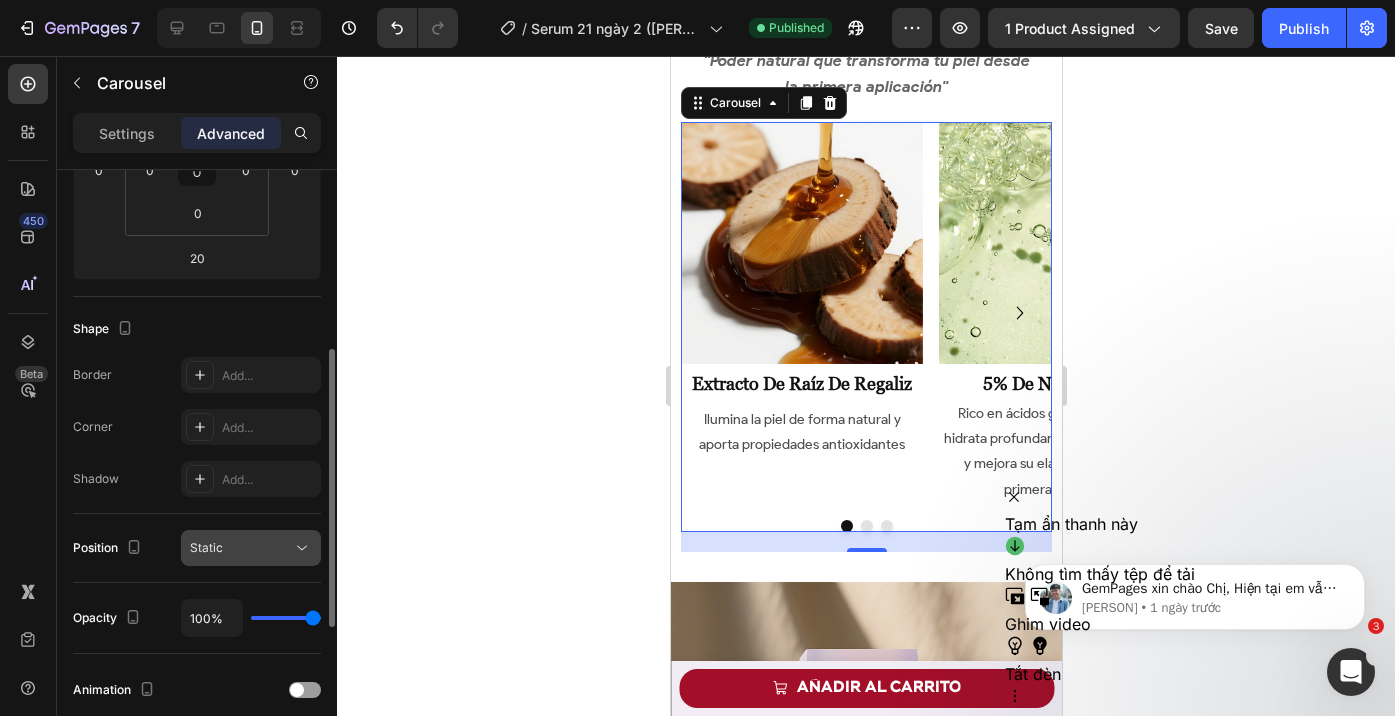 click on "Static" 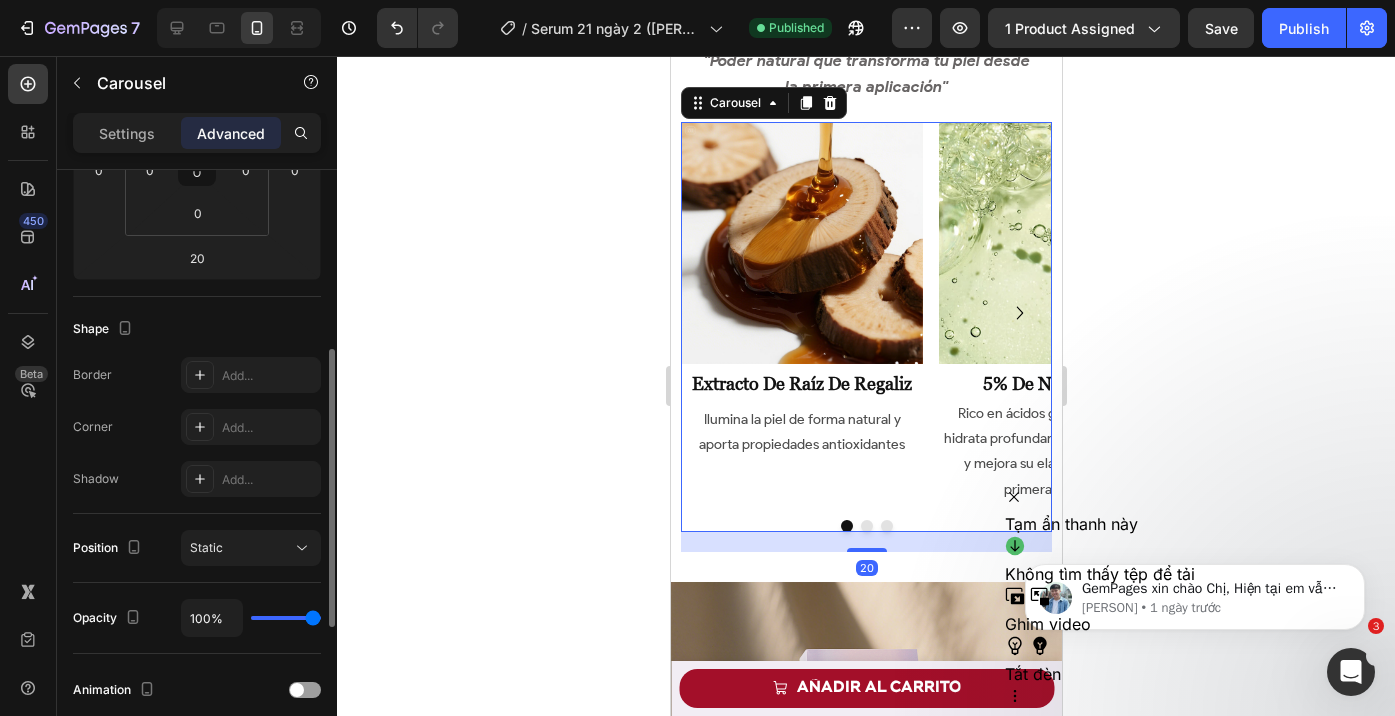 click on "Shadow" at bounding box center (96, 479) 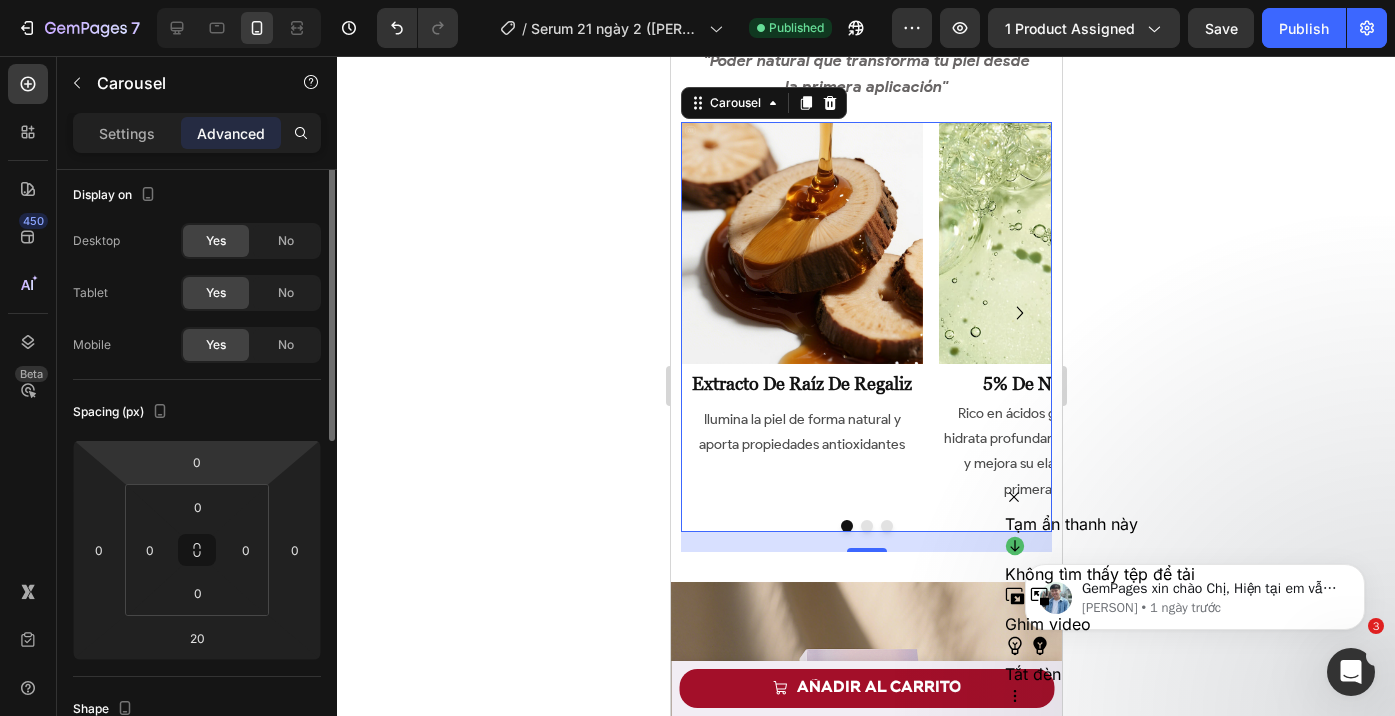 scroll, scrollTop: 0, scrollLeft: 0, axis: both 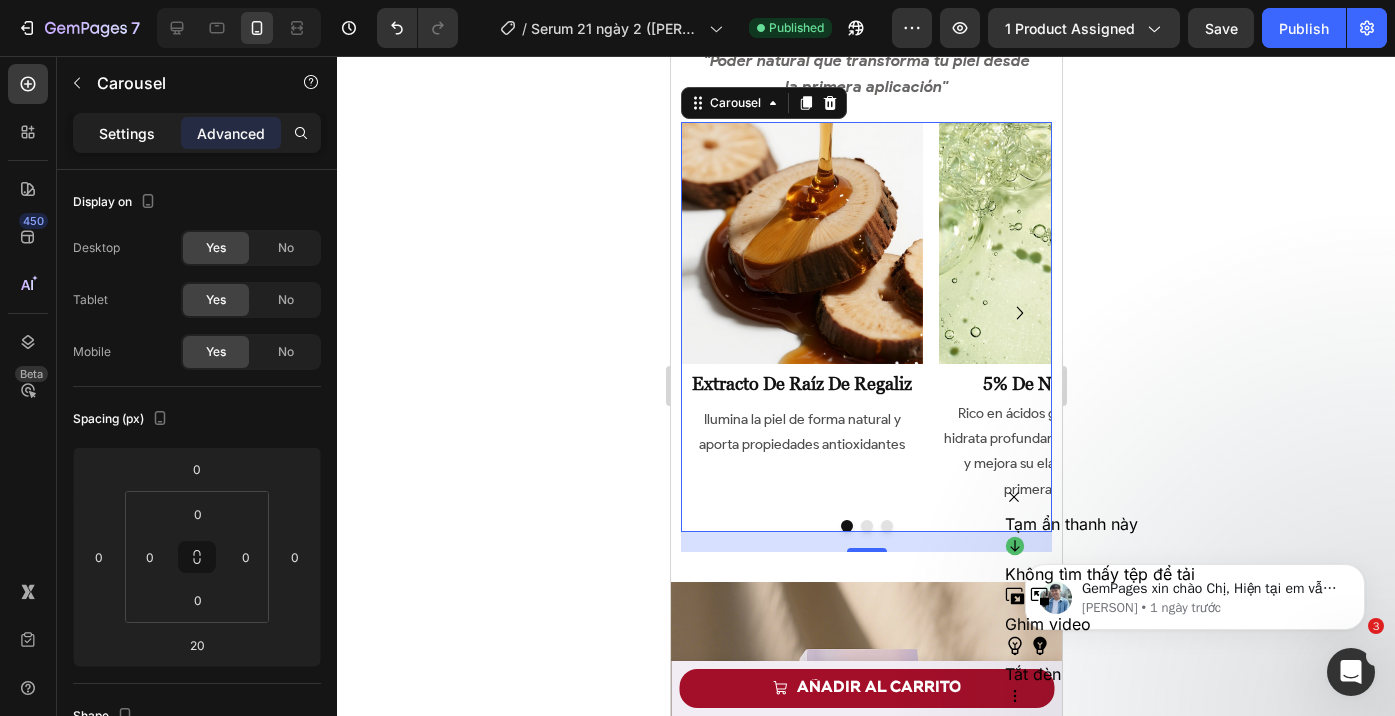 click on "Settings" 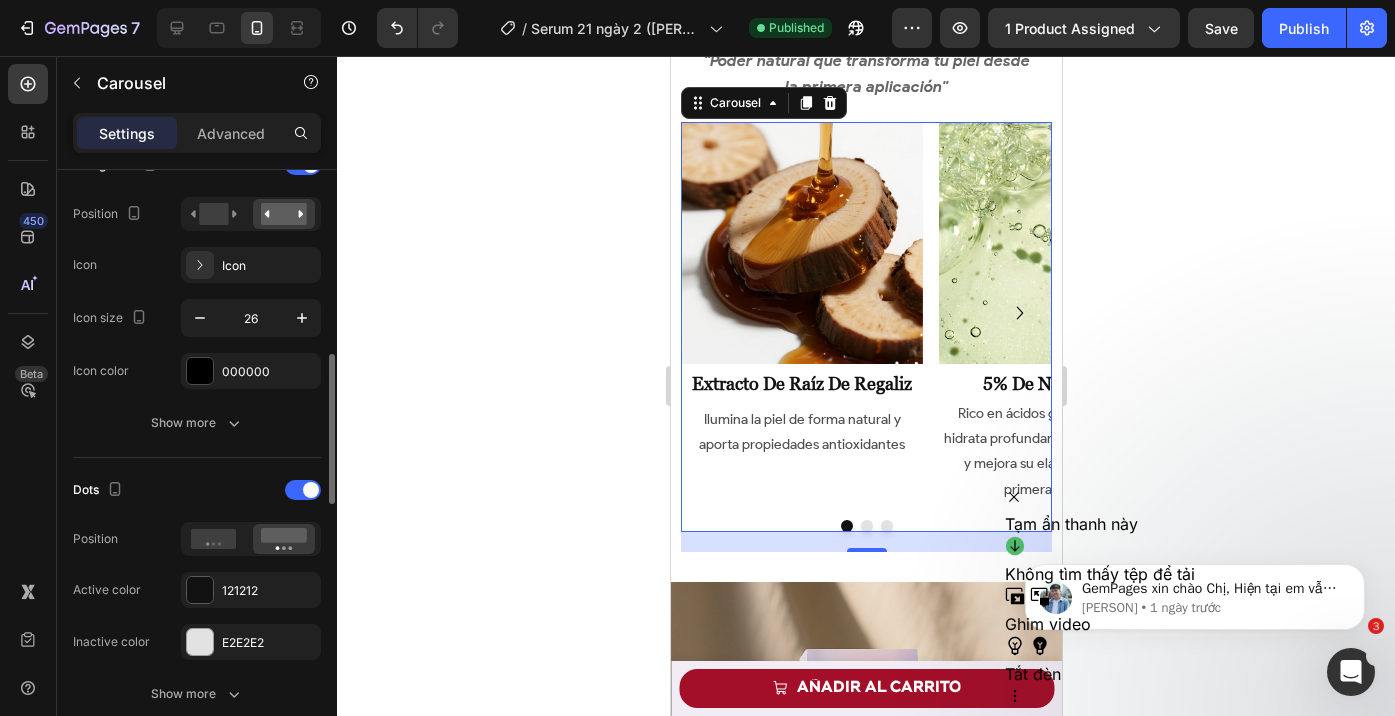 scroll, scrollTop: 737, scrollLeft: 0, axis: vertical 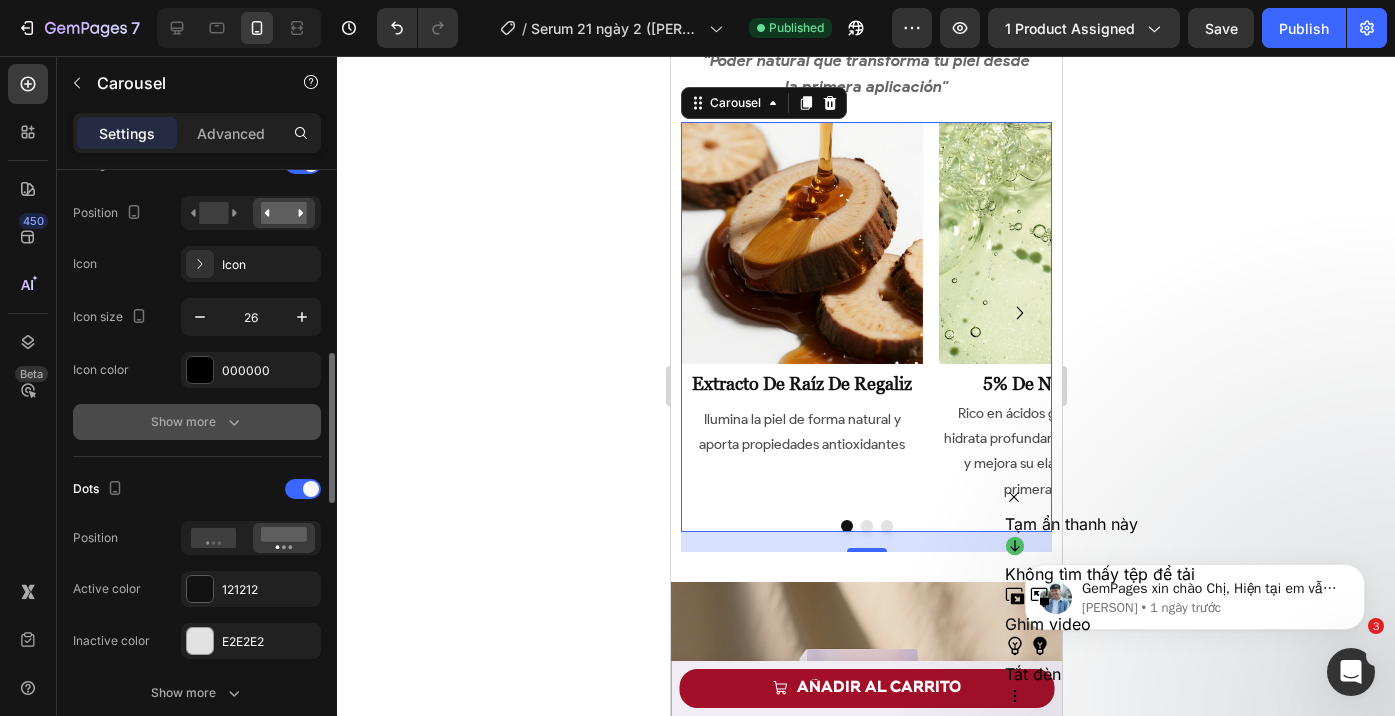 click on "Show more" at bounding box center [197, 422] 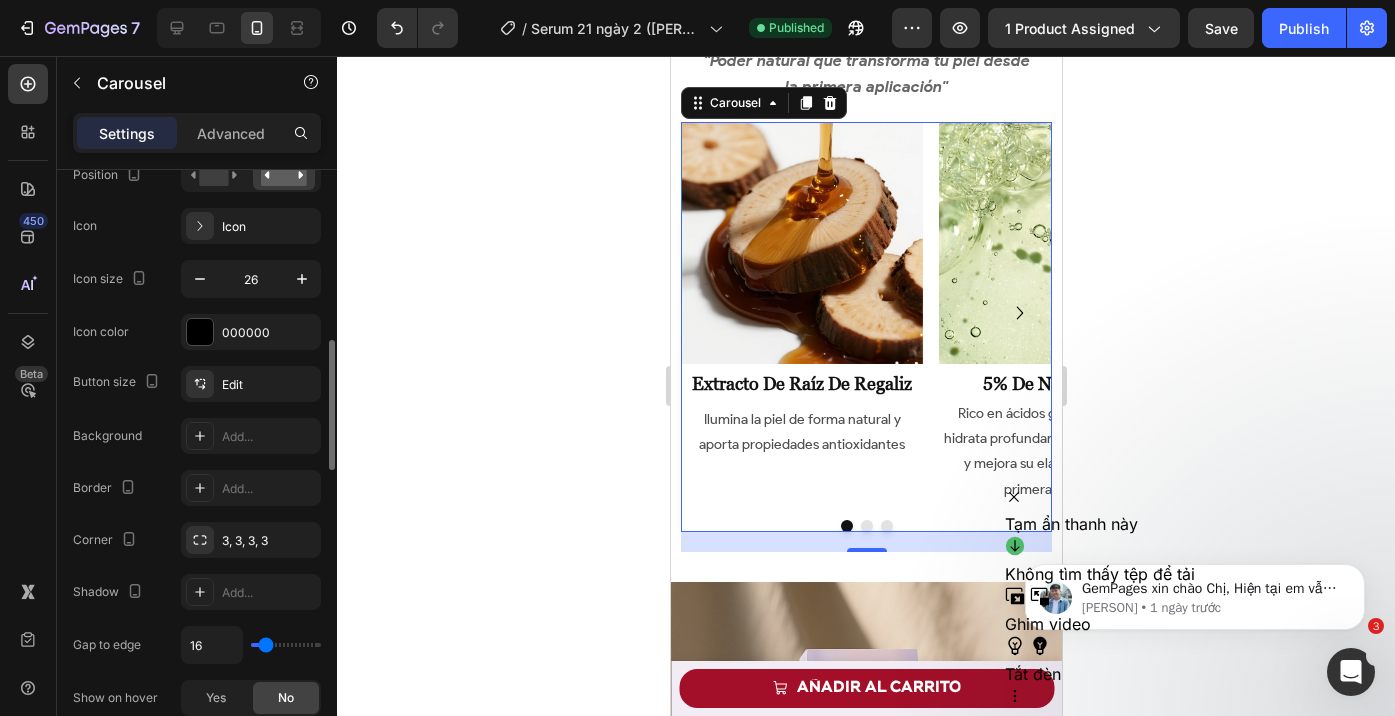 scroll, scrollTop: 777, scrollLeft: 0, axis: vertical 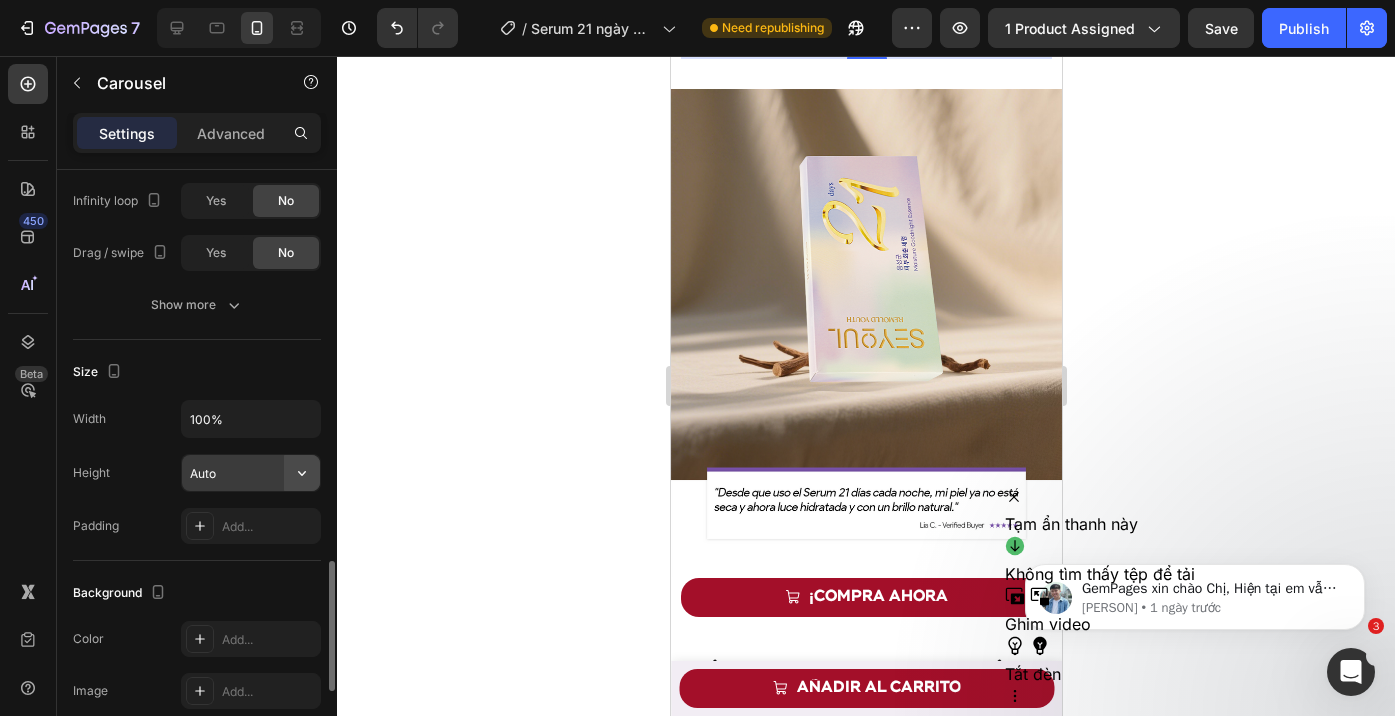 click 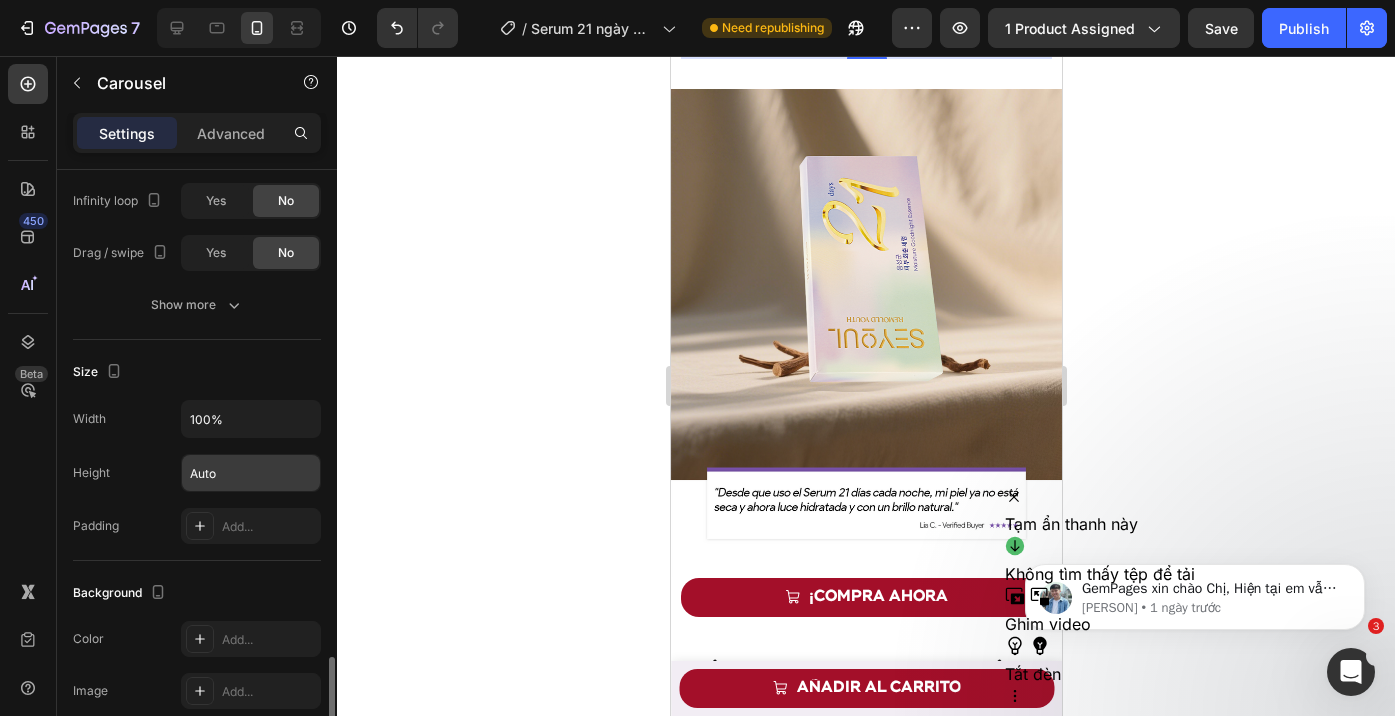 scroll, scrollTop: 2179, scrollLeft: 0, axis: vertical 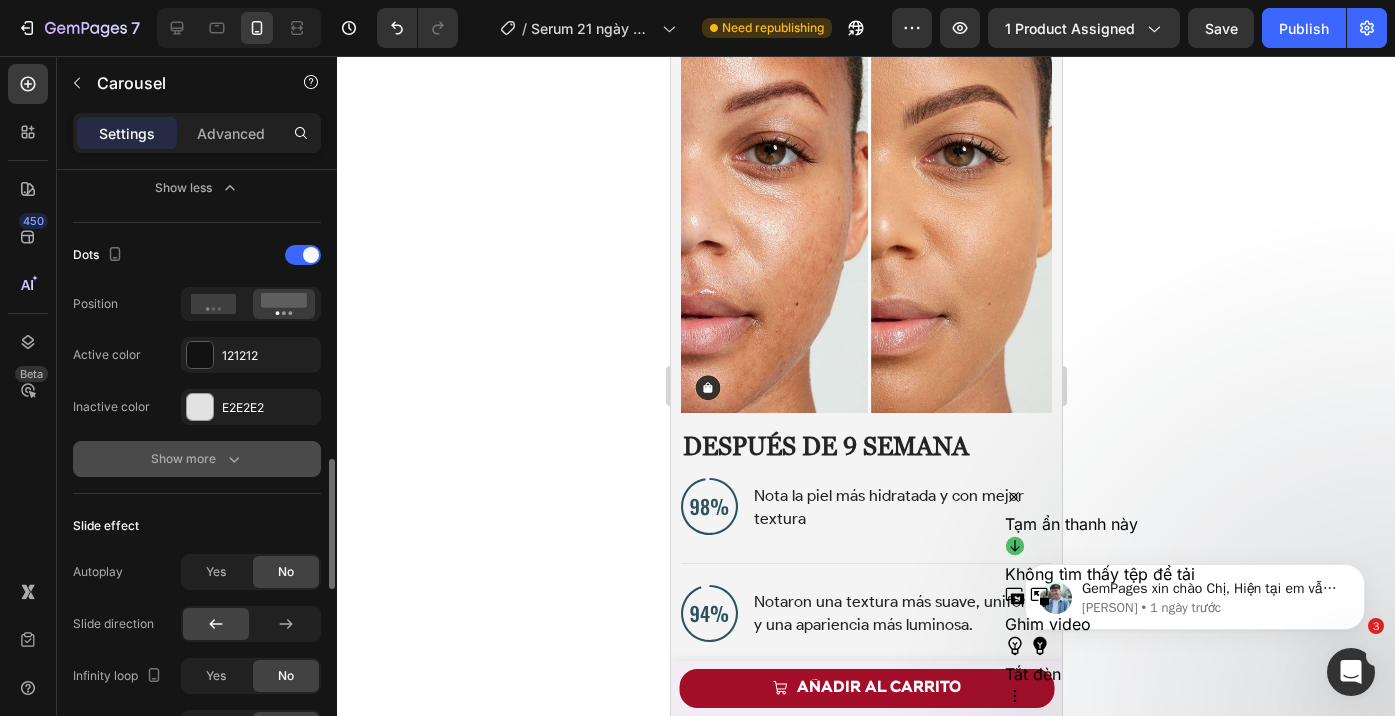 click 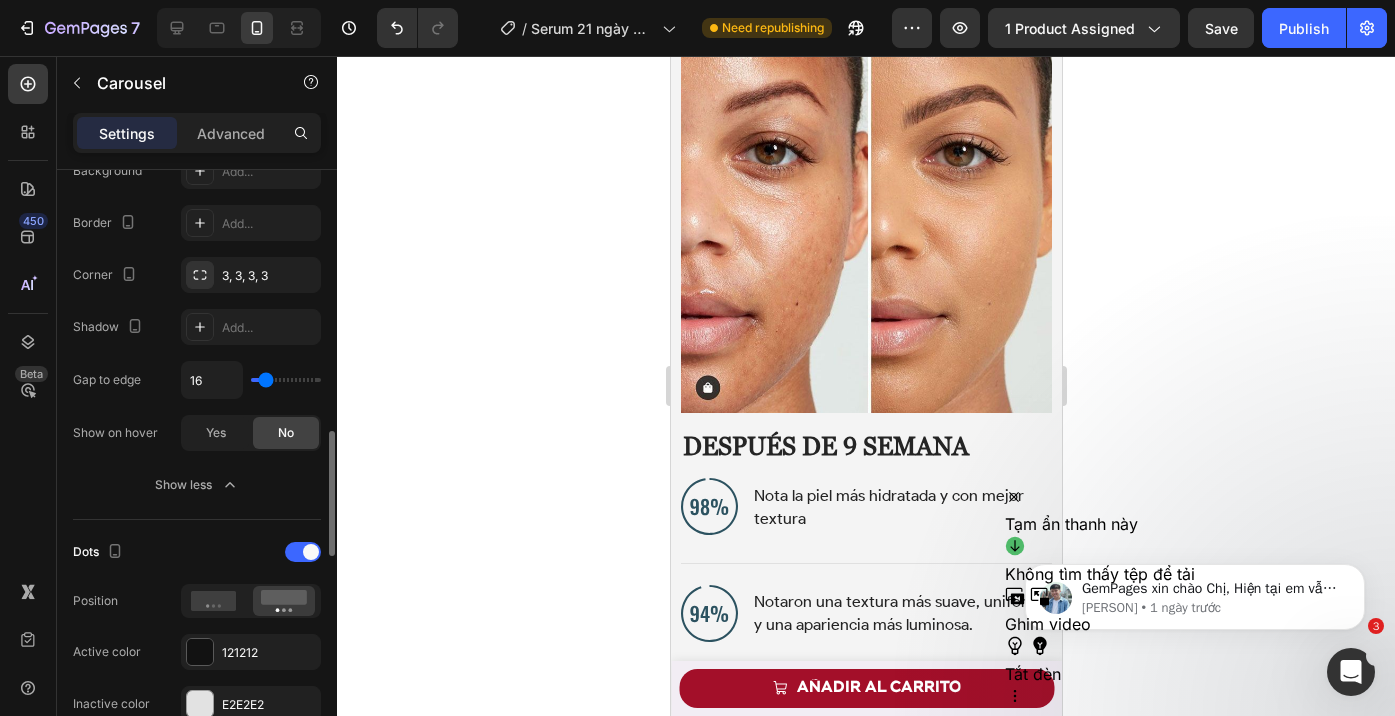 scroll, scrollTop: 1077, scrollLeft: 0, axis: vertical 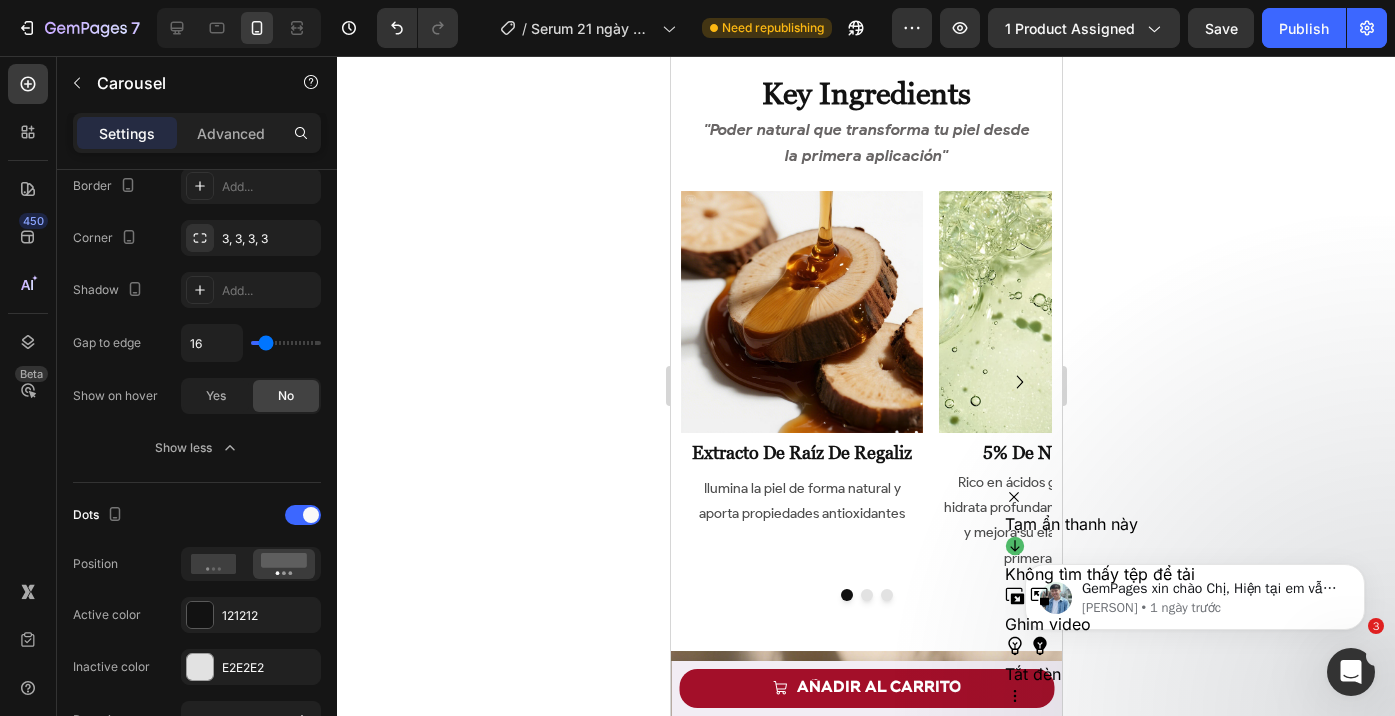 click on "Image extracto de raíz de regaliz Heading Ilumina la piel de forma natural y aporta propiedades antioxidantes Text Block Image 5% de niacidamida Heading Rico en ácidos grasos y vitaminas, hidrata profundamente, suaviza la piel y mejora su elasticidad desde la primera aplicación Text Block Image extracto de hibisco Heading Calma y purifica la piel con imperfecciones Text Block Image péptidos activos  Heading Mejora la producción de colágeno  y elasticidad Text Block" at bounding box center [865, 382] 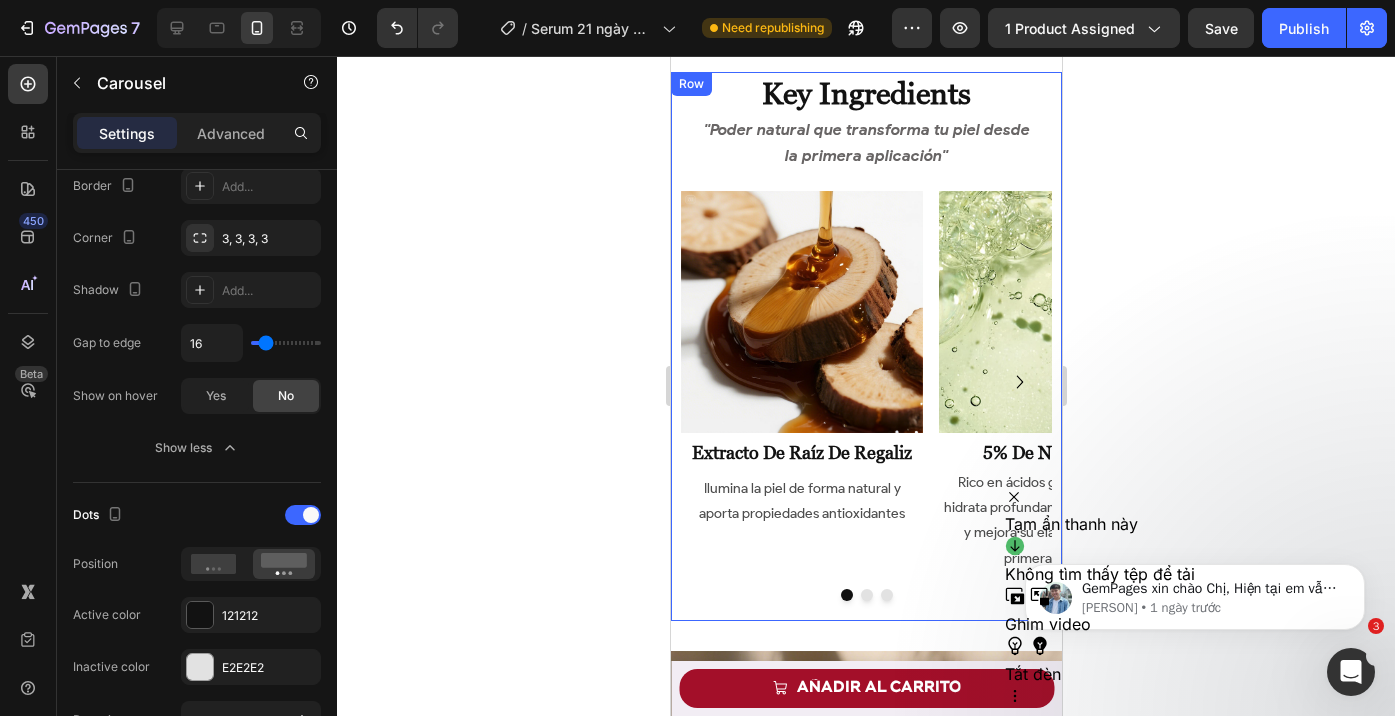 click on "la primera aplicación''" at bounding box center (865, 155) 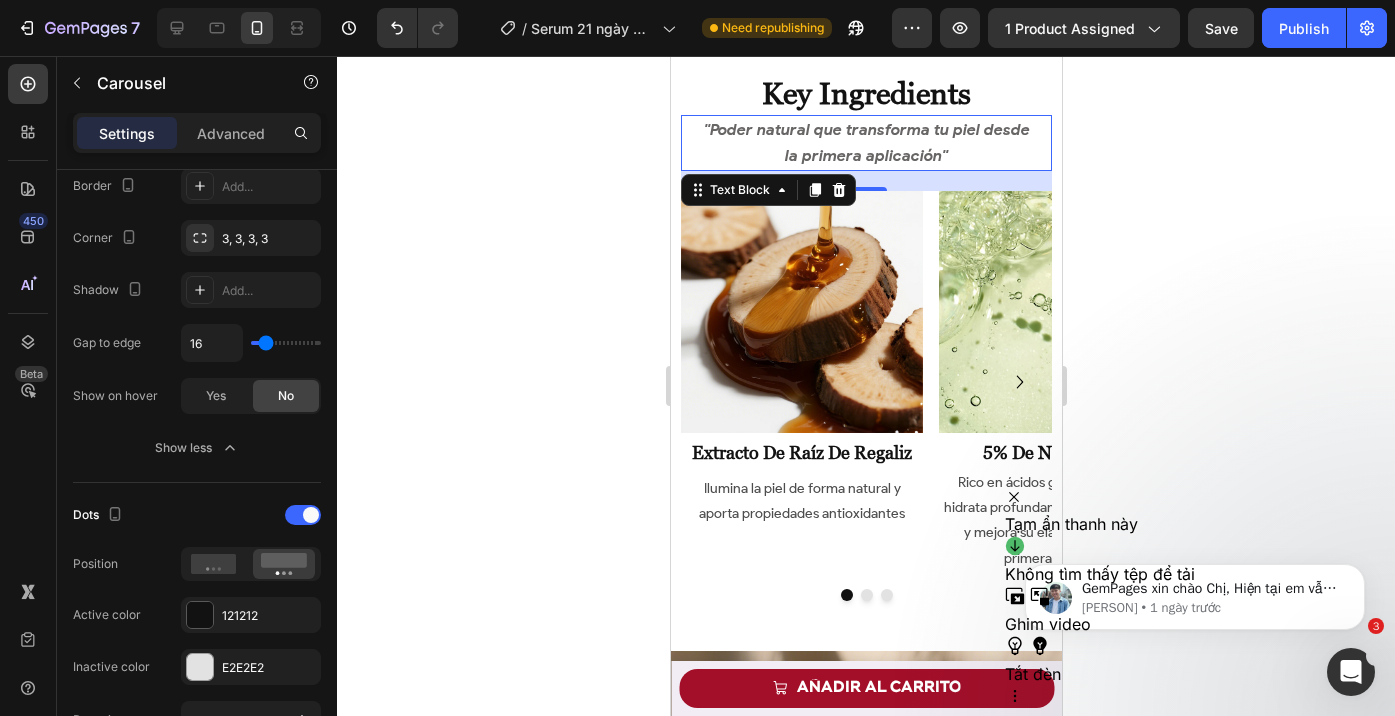 scroll, scrollTop: 0, scrollLeft: 0, axis: both 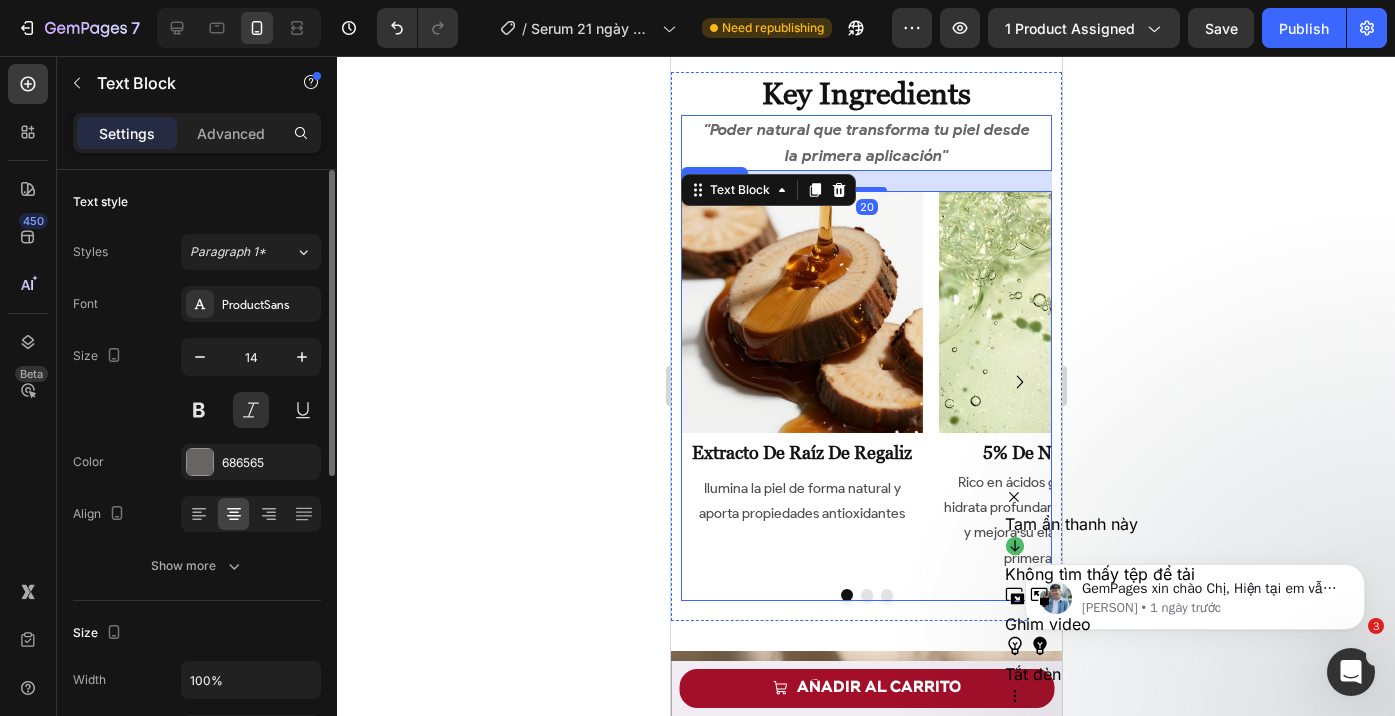 click on "Image extracto de raíz de regaliz Heading Ilumina la piel de forma natural y aporta propiedades antioxidantes Text Block Image 5% de niacidamida Heading Rico en ácidos grasos y vitaminas, hidrata profundamente, suaviza la piel y mejora su elasticidad desde la primera aplicación Text Block Image extracto de hibisco Heading Calma y purifica la piel con imperfecciones Text Block Image péptidos activos  Heading Mejora la producción de colágeno  y elasticidad Text Block" at bounding box center [865, 382] 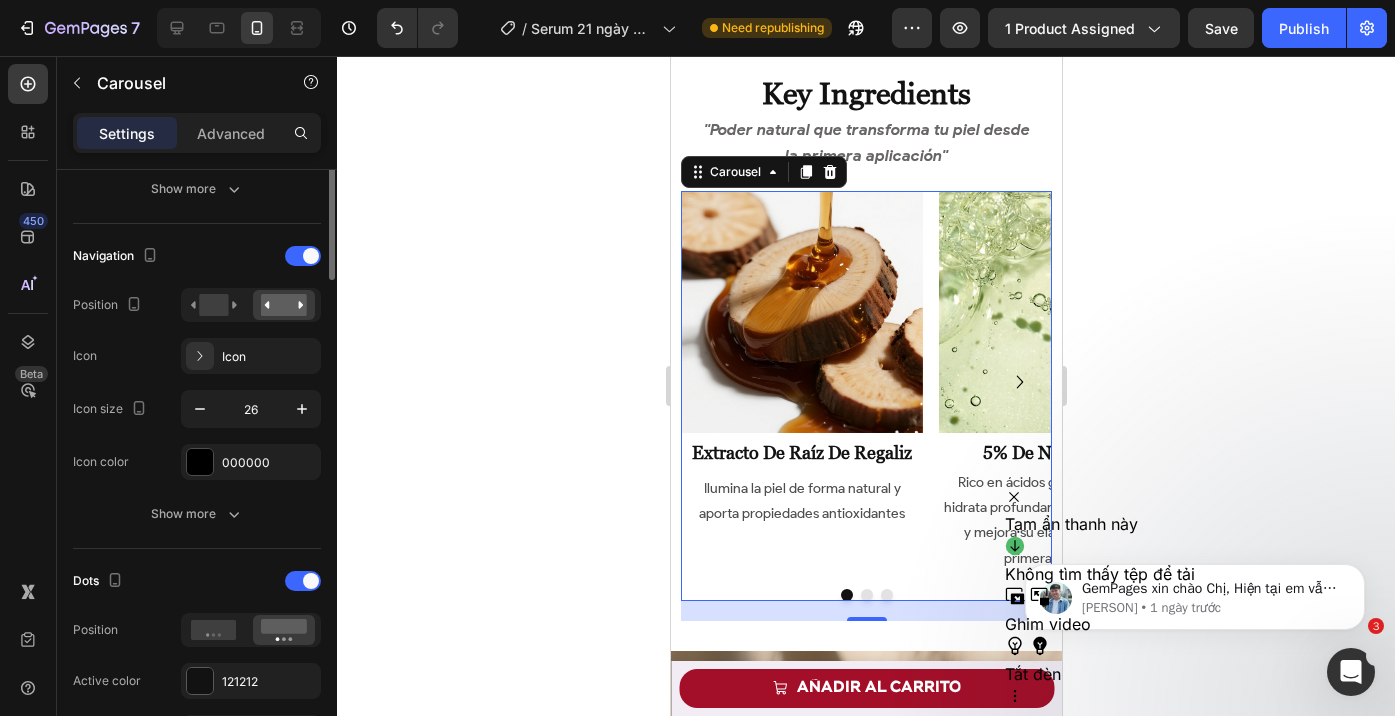 scroll, scrollTop: 667, scrollLeft: 0, axis: vertical 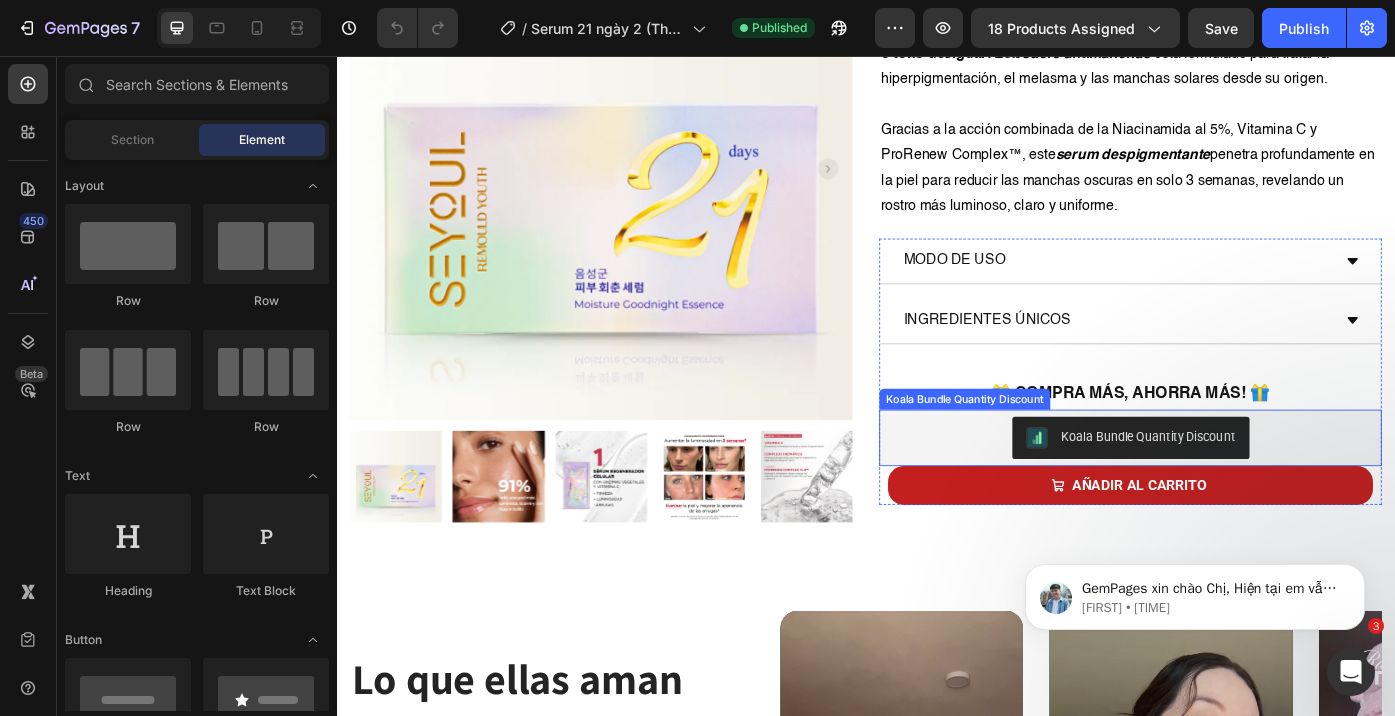 click on "Koala Bundle Quantity Discount" at bounding box center [1237, 489] 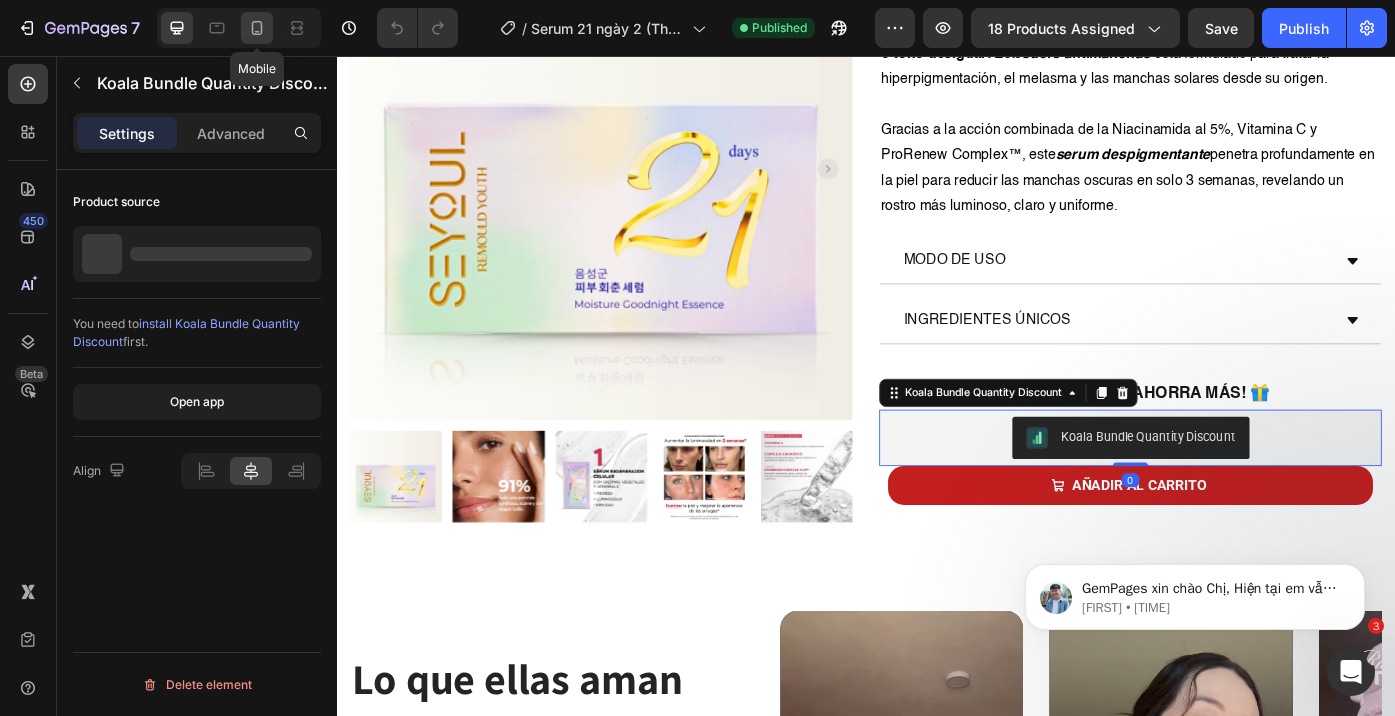 click 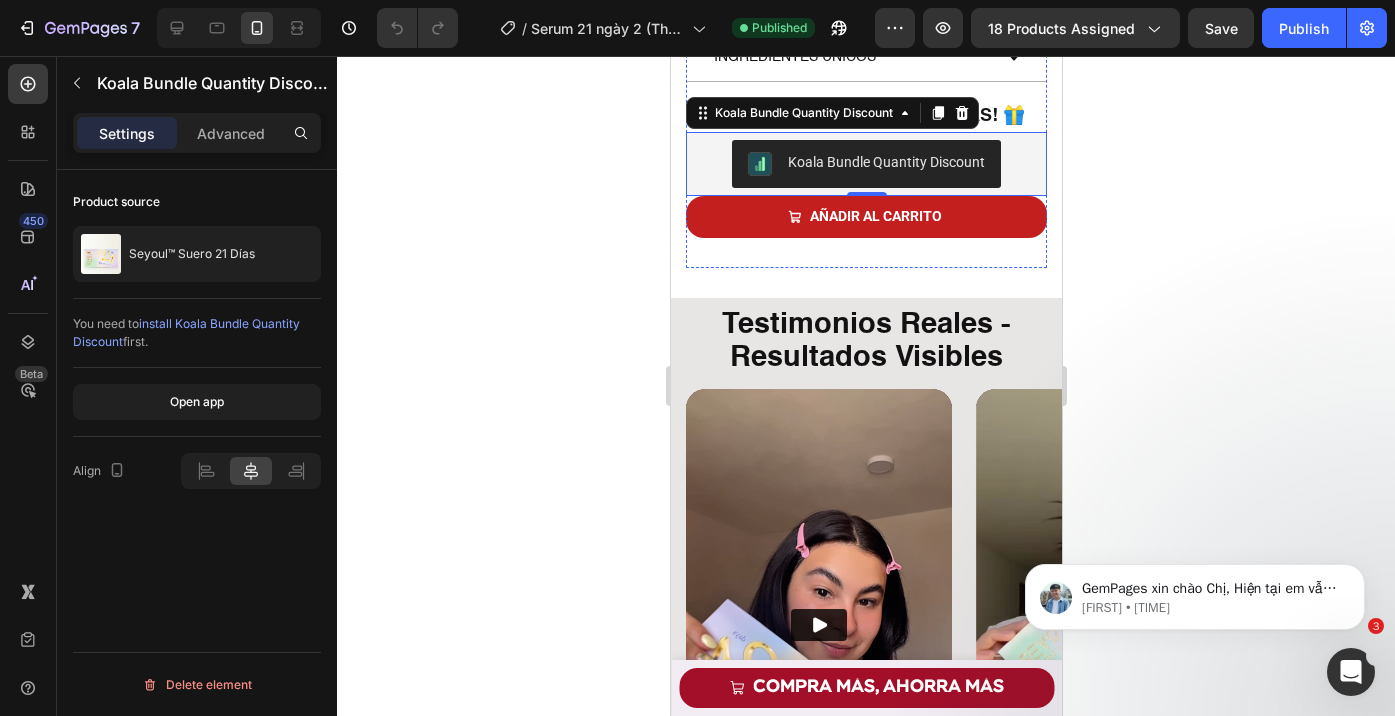 scroll, scrollTop: 1131, scrollLeft: 0, axis: vertical 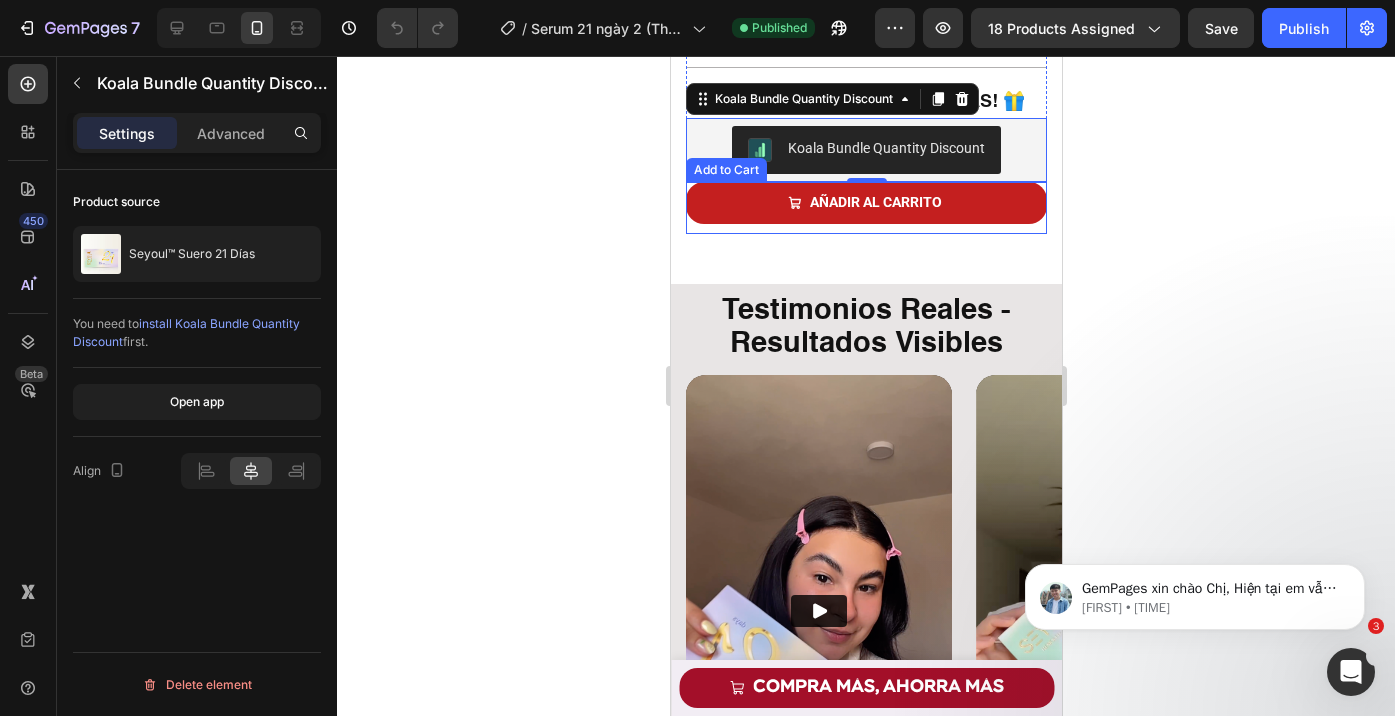 click on "AÑADIR AL CARRITO" at bounding box center [865, 202] 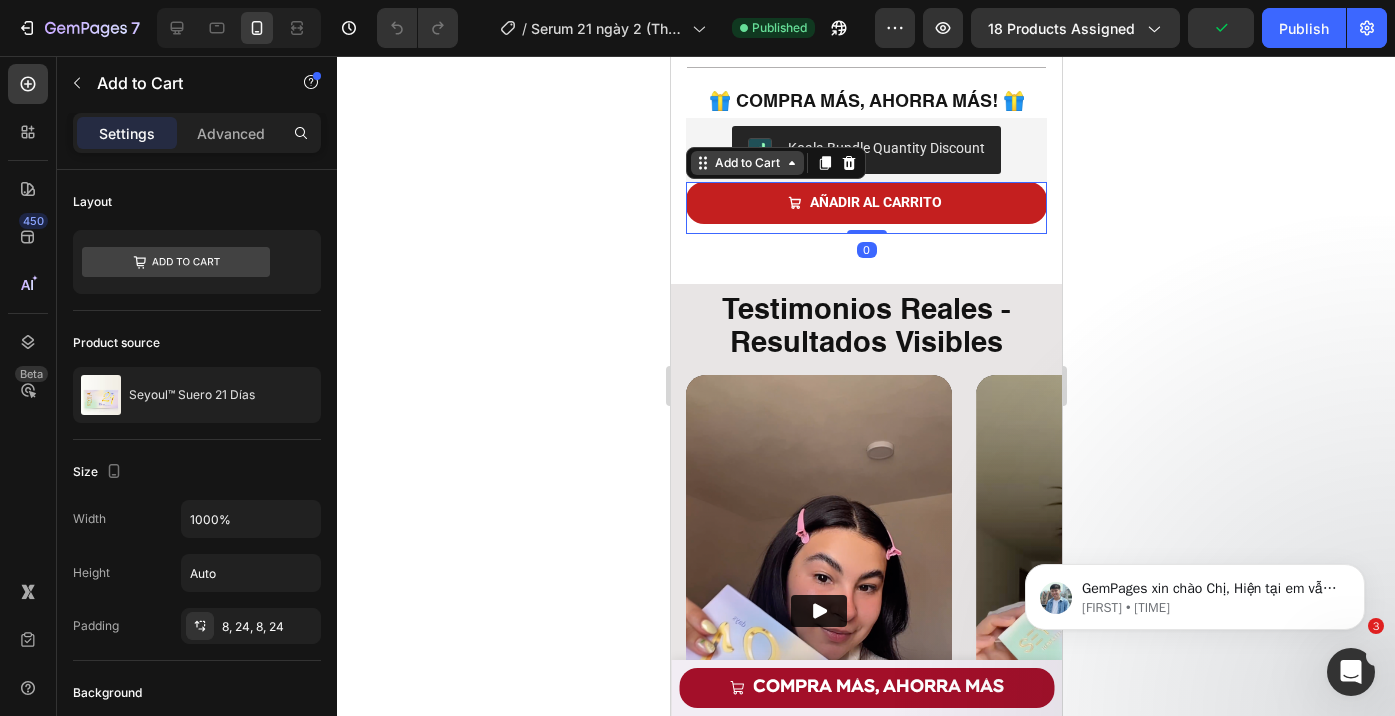 click 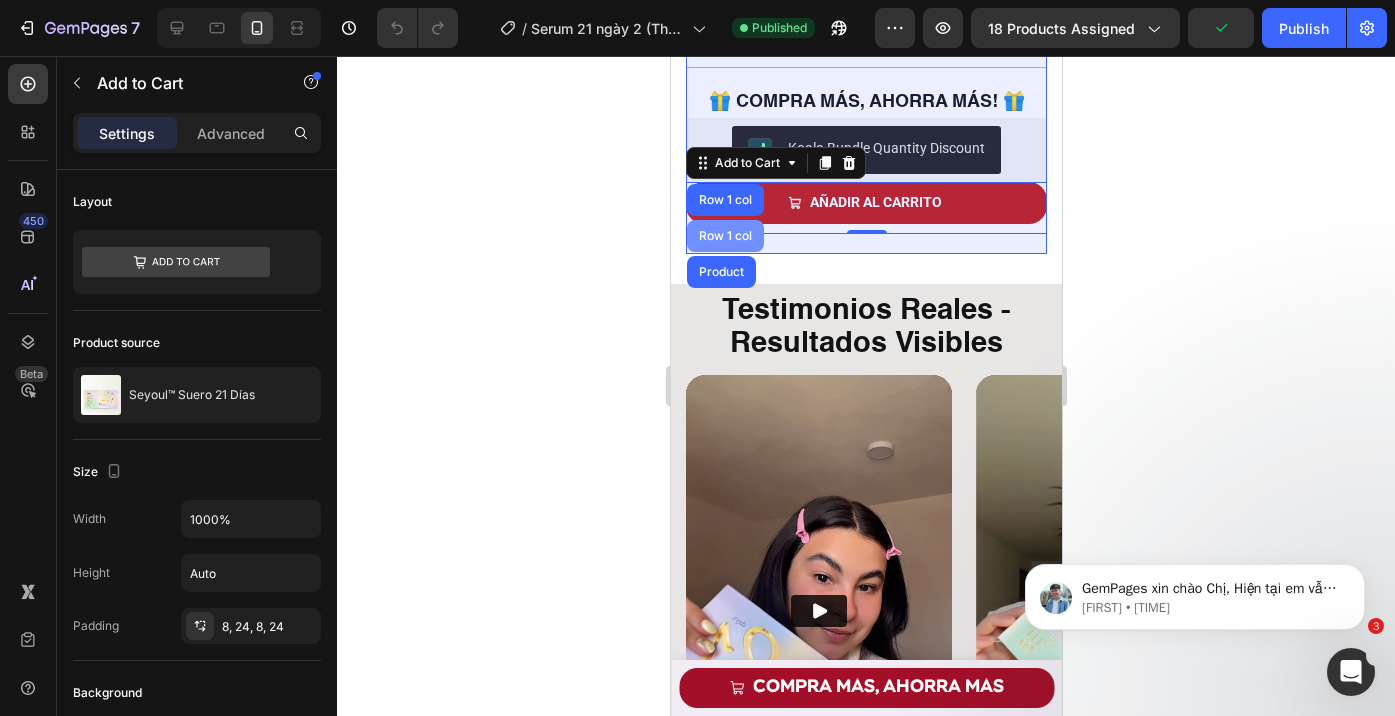 scroll, scrollTop: 0, scrollLeft: 0, axis: both 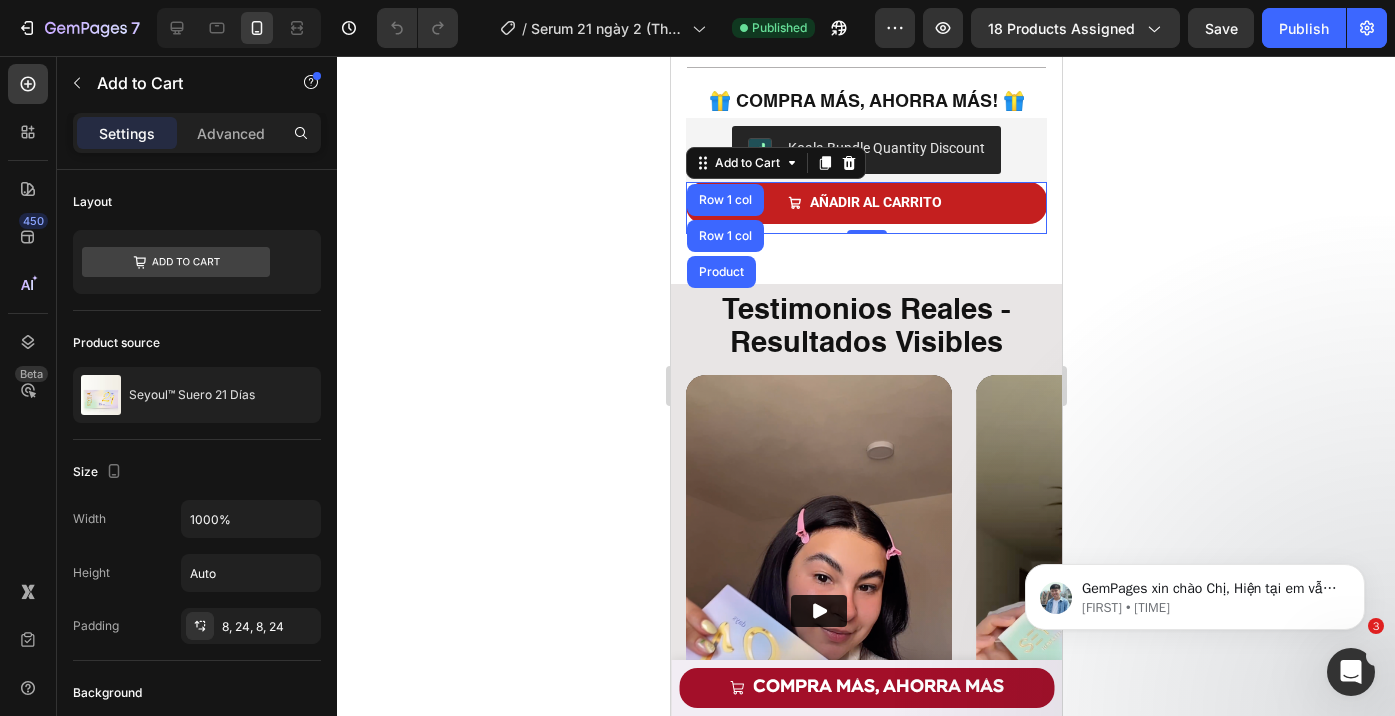 click 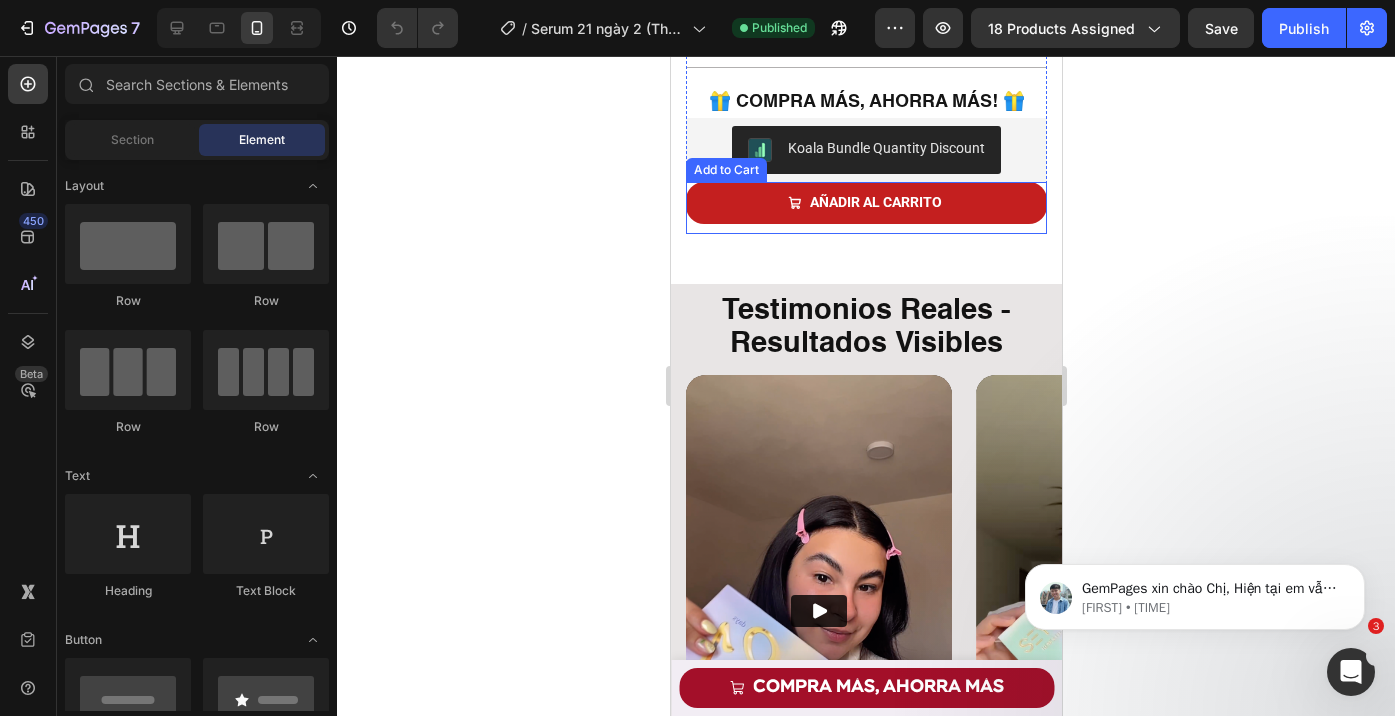 click on "AÑADIR AL CARRITO" at bounding box center (865, 202) 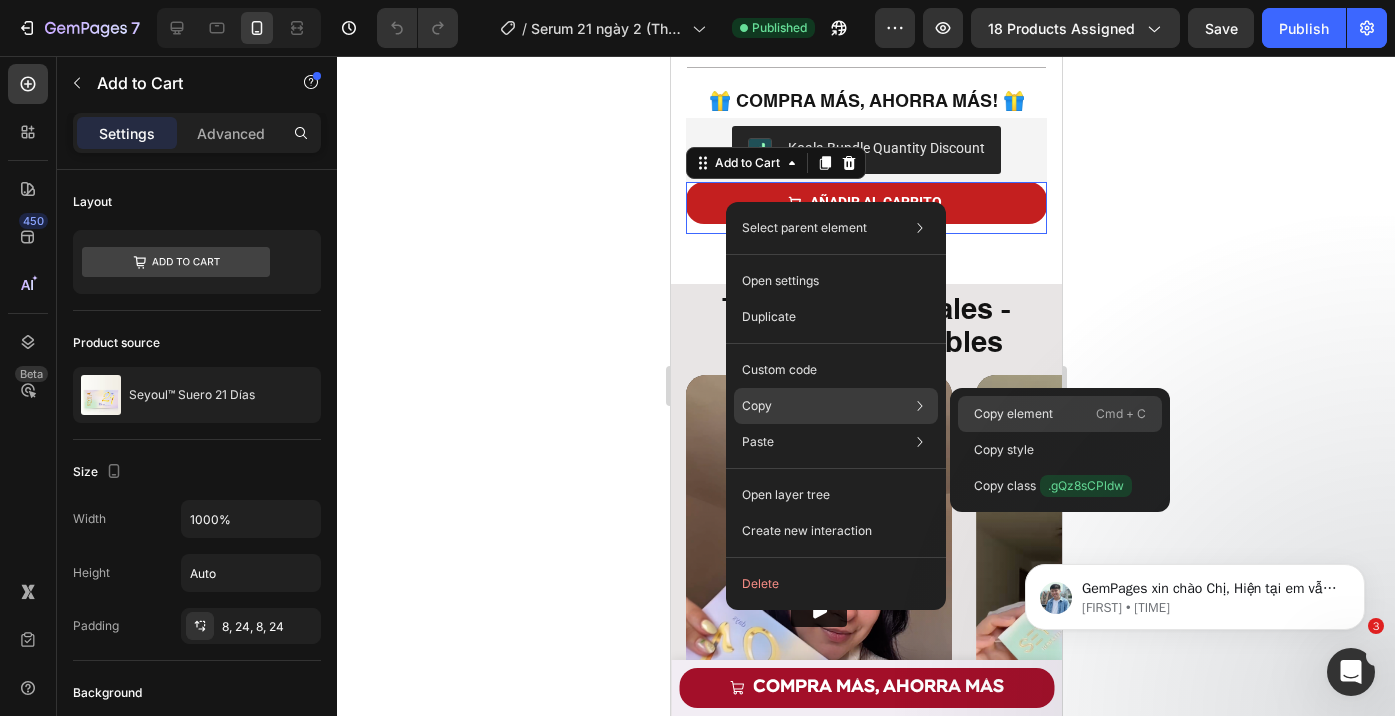 click on "Copy element  Cmd + C" 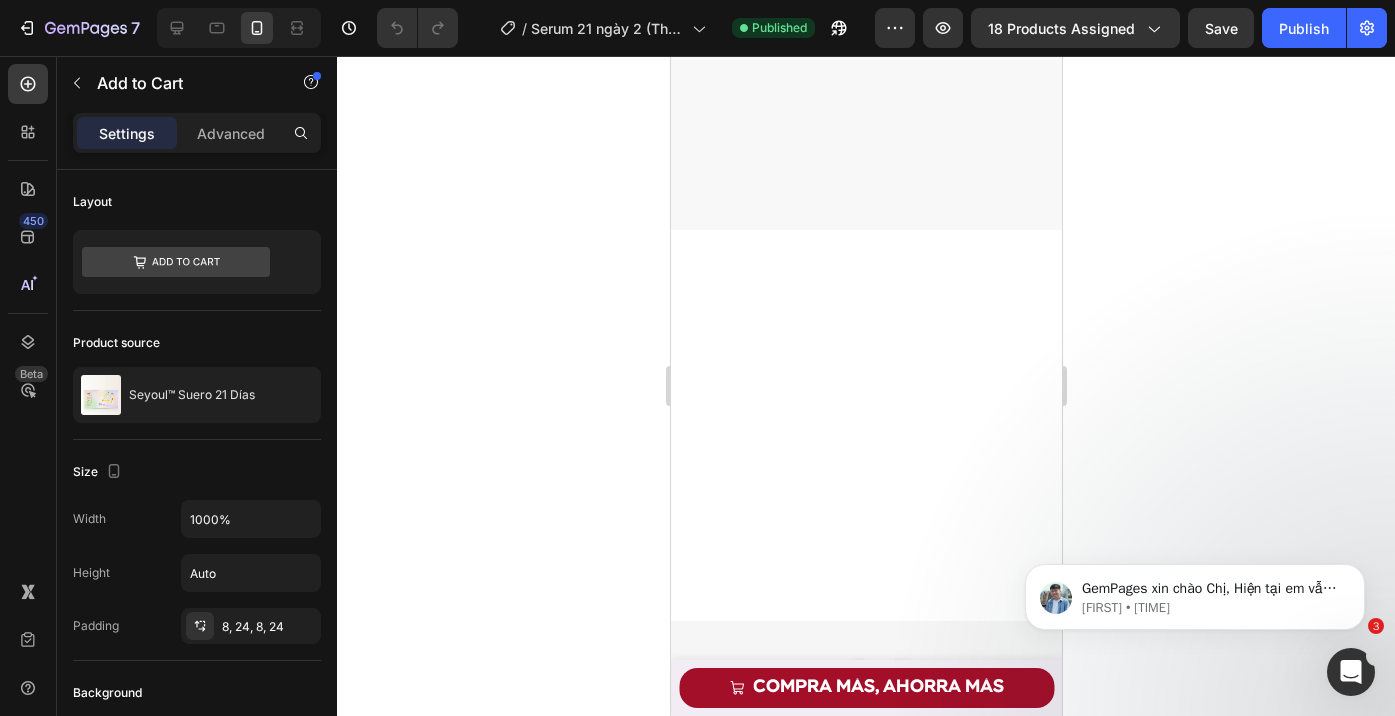 scroll, scrollTop: 4656, scrollLeft: 0, axis: vertical 